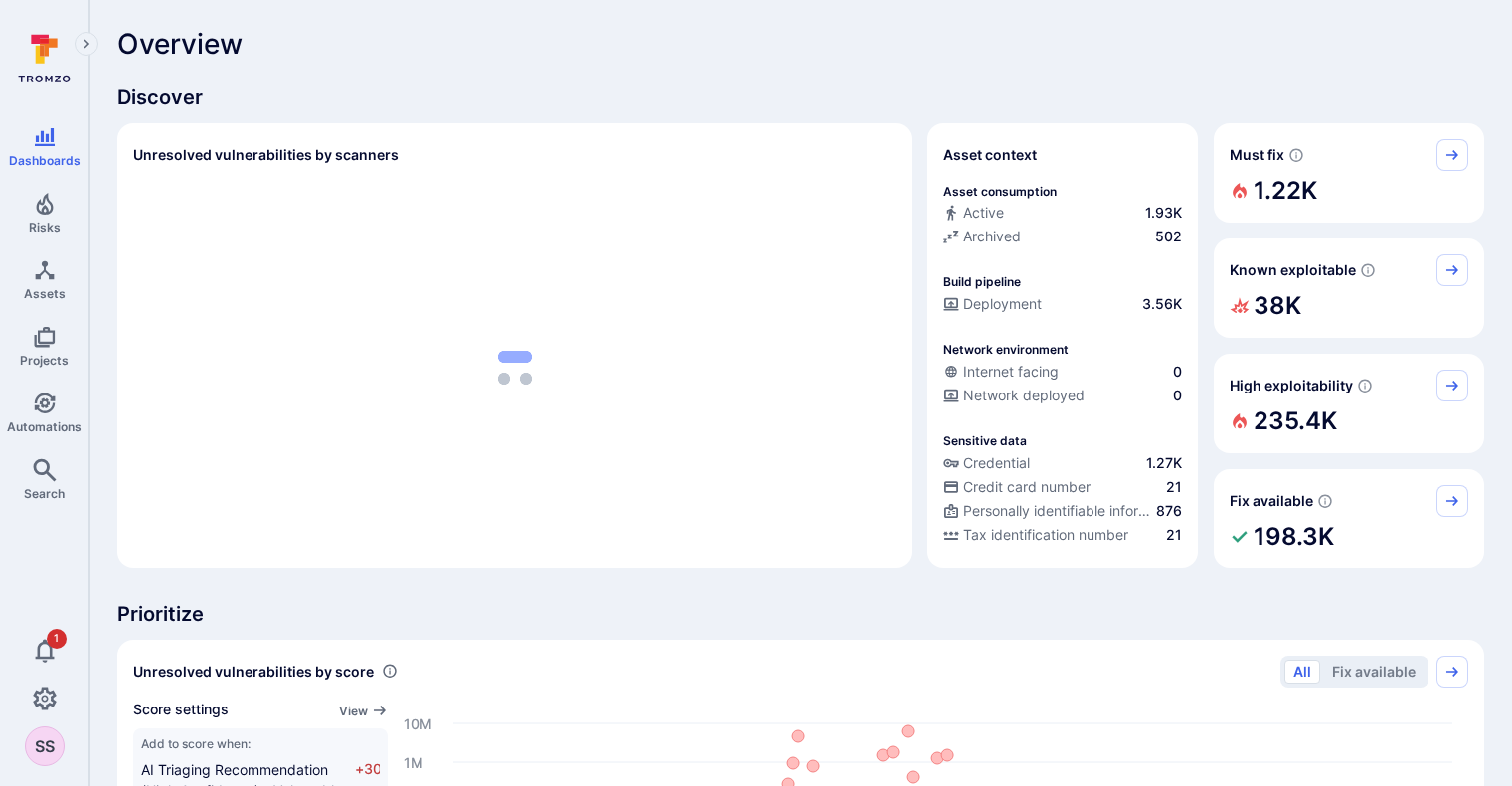 scroll, scrollTop: 0, scrollLeft: 0, axis: both 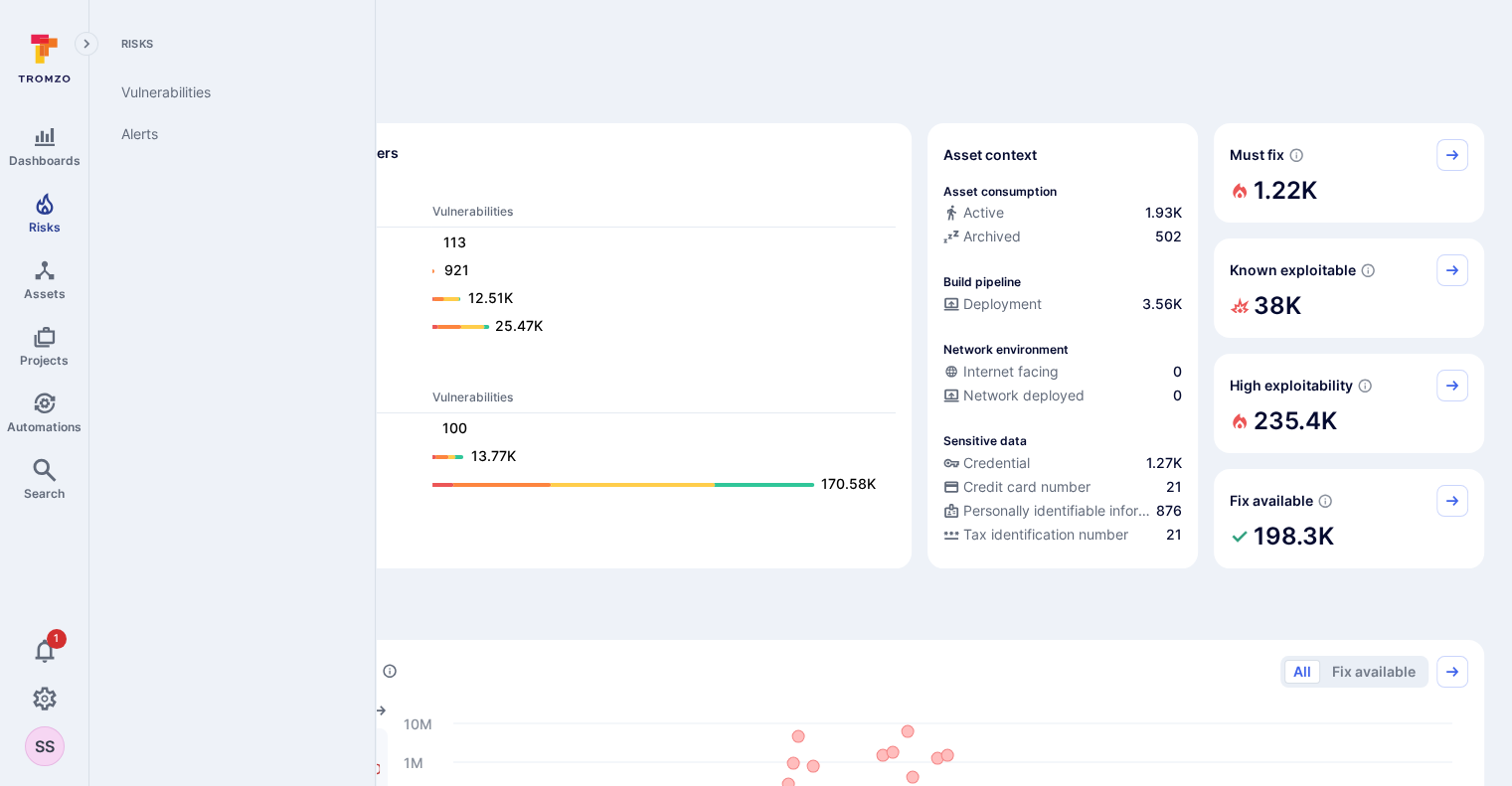 click on "Risks" at bounding box center (44, 213) 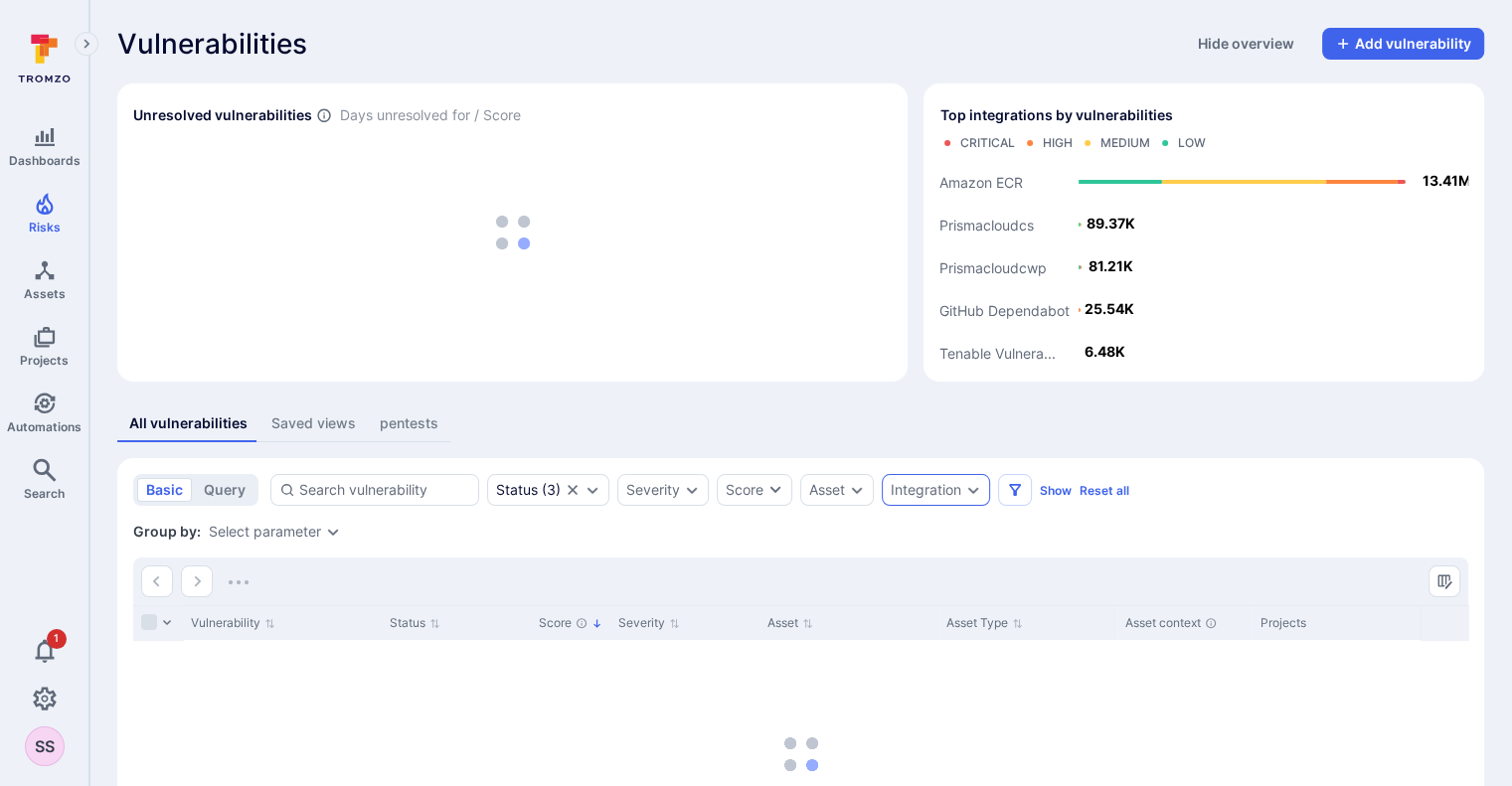 click on "Integration" at bounding box center [925, 490] 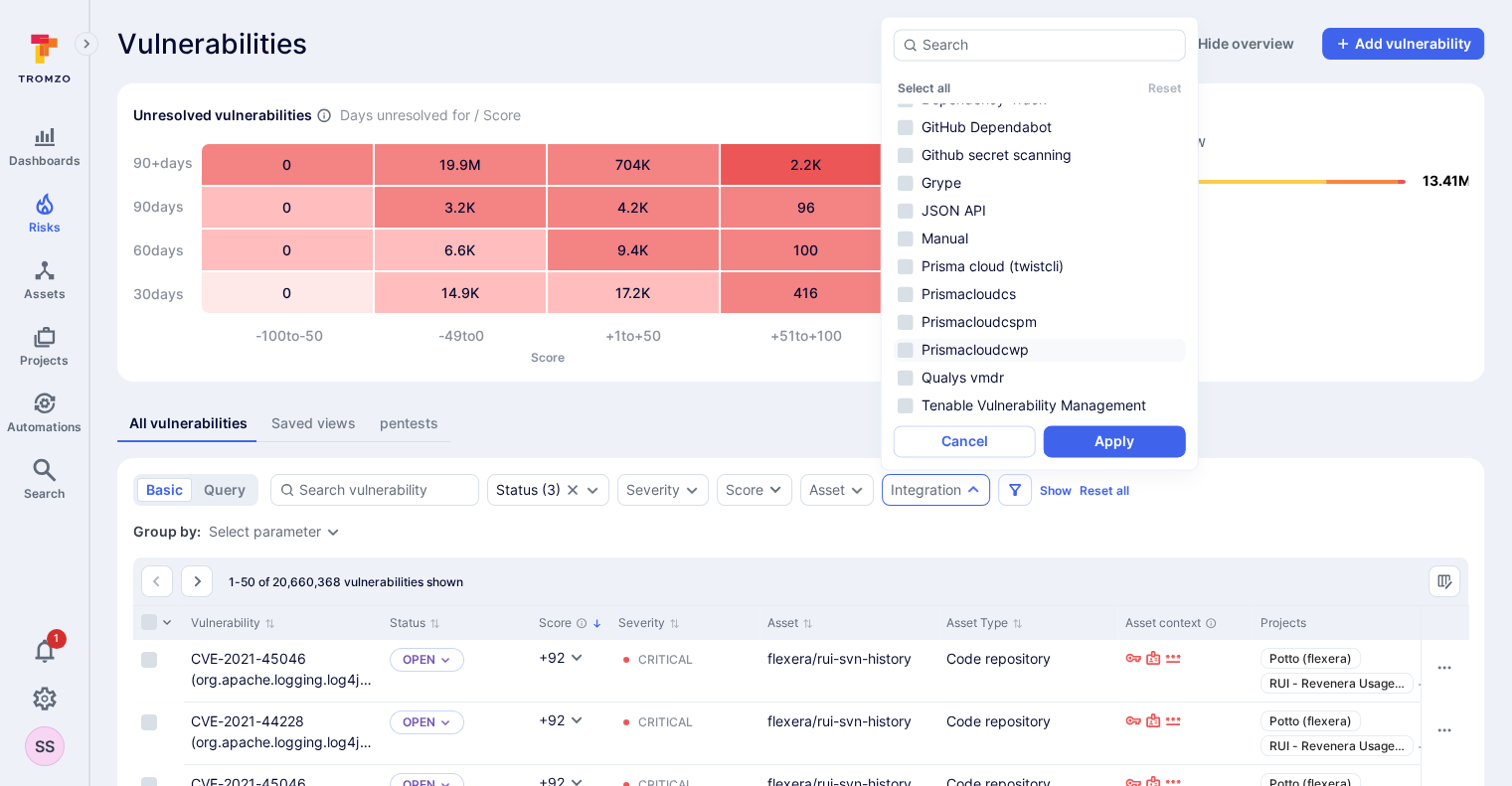 scroll, scrollTop: 0, scrollLeft: 0, axis: both 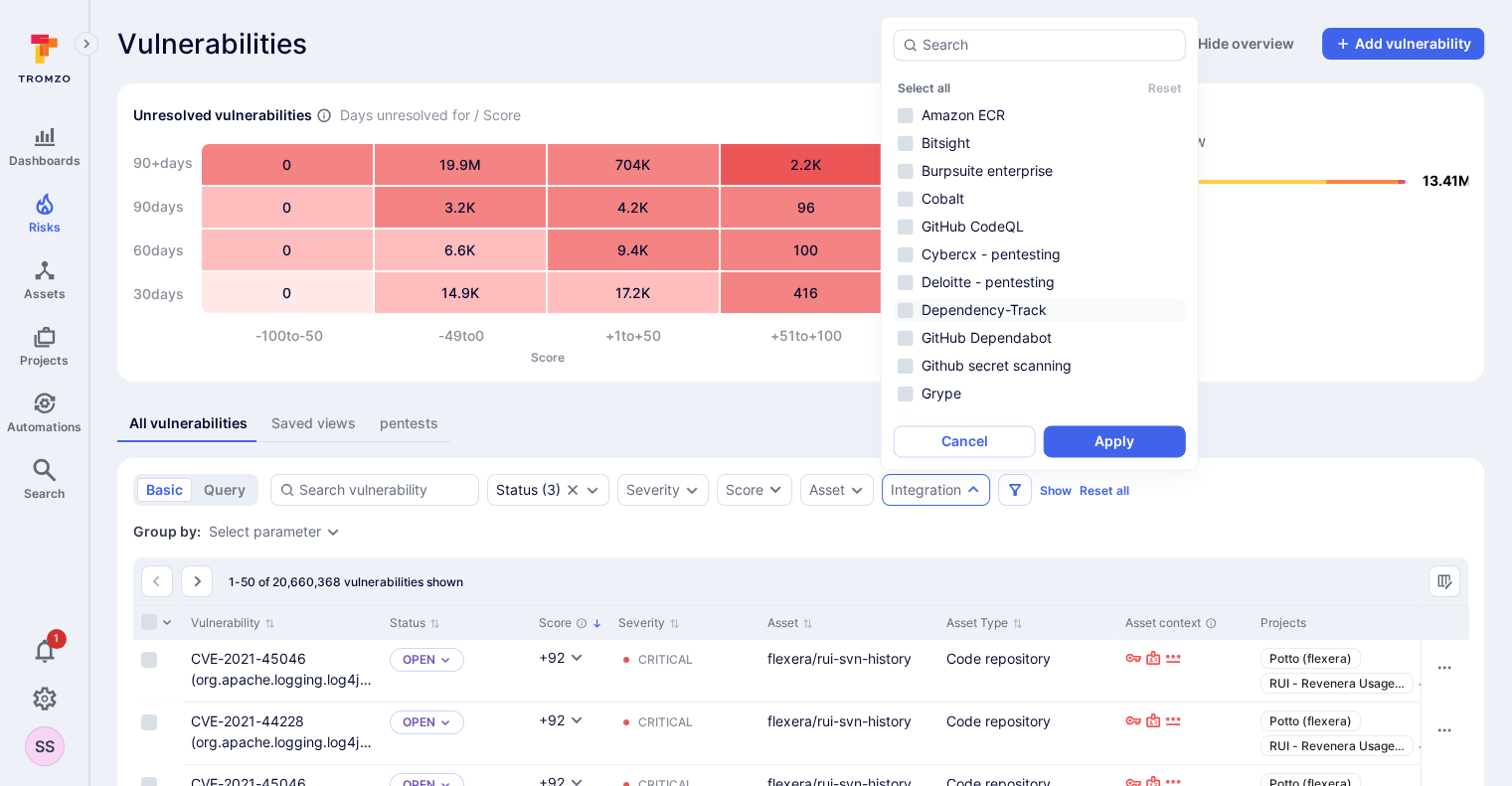 click on "Dependency-Track" at bounding box center (1040, 310) 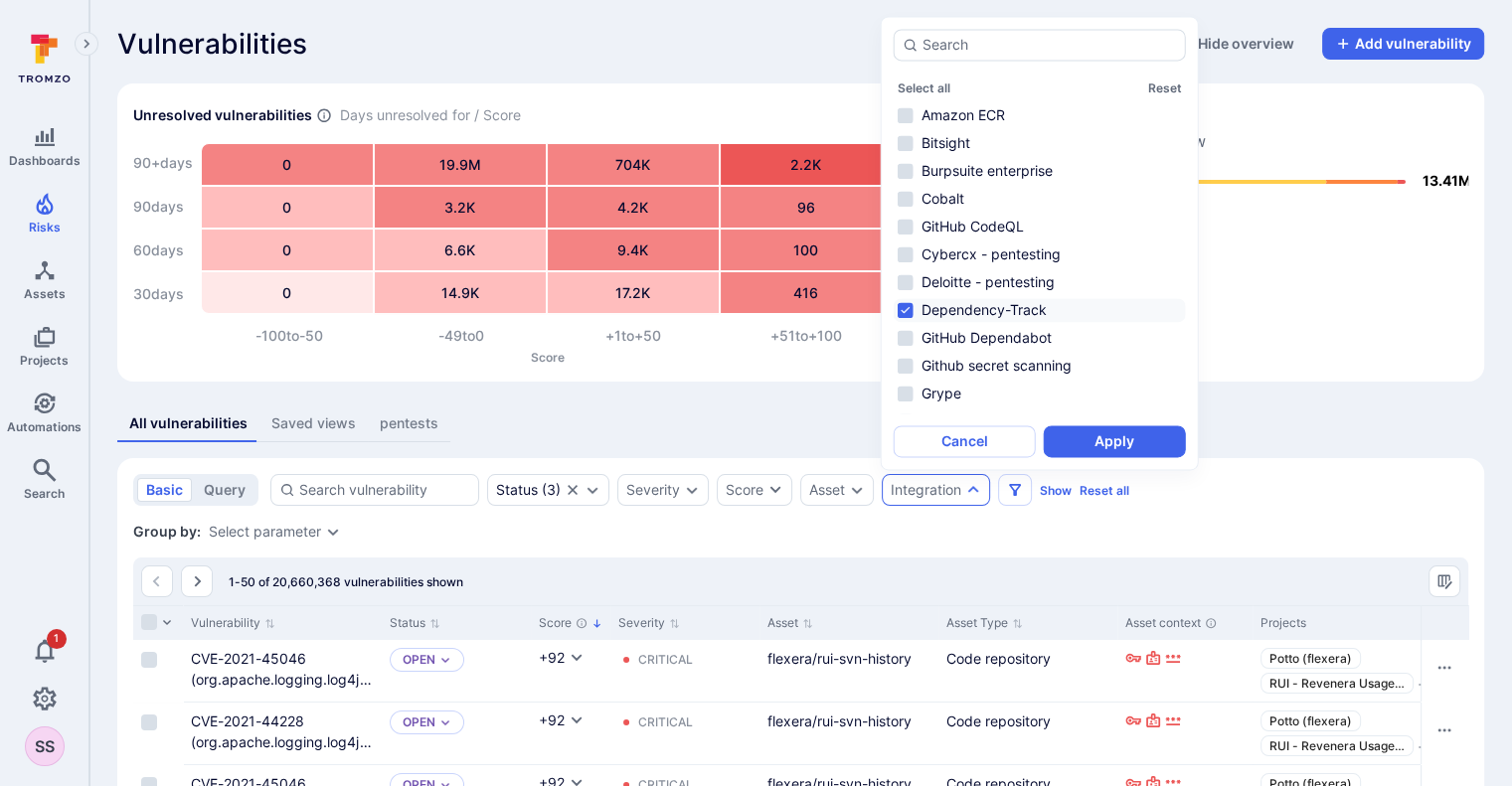scroll, scrollTop: 270, scrollLeft: 0, axis: vertical 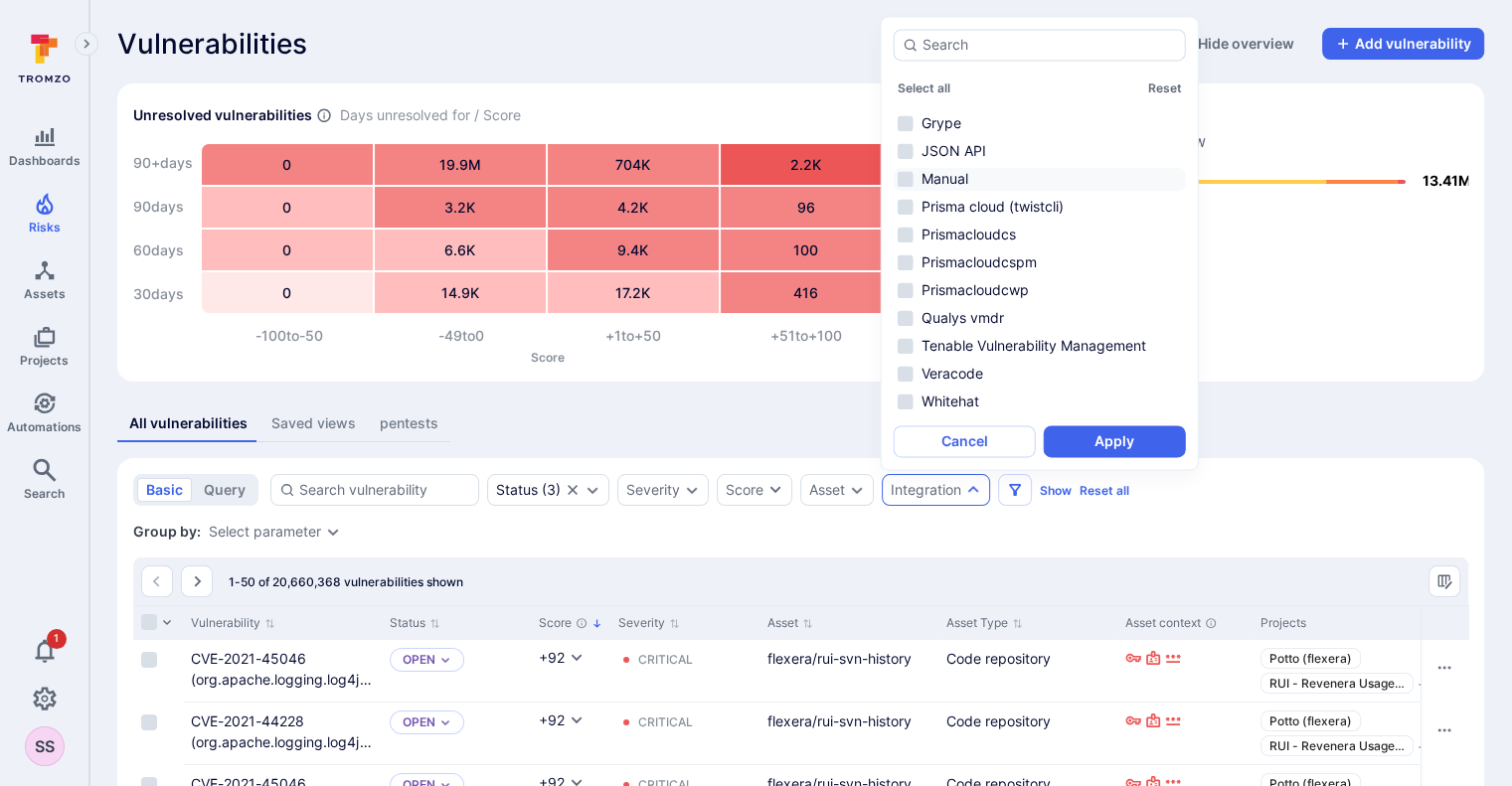 click on "Manual" at bounding box center [1040, 179] 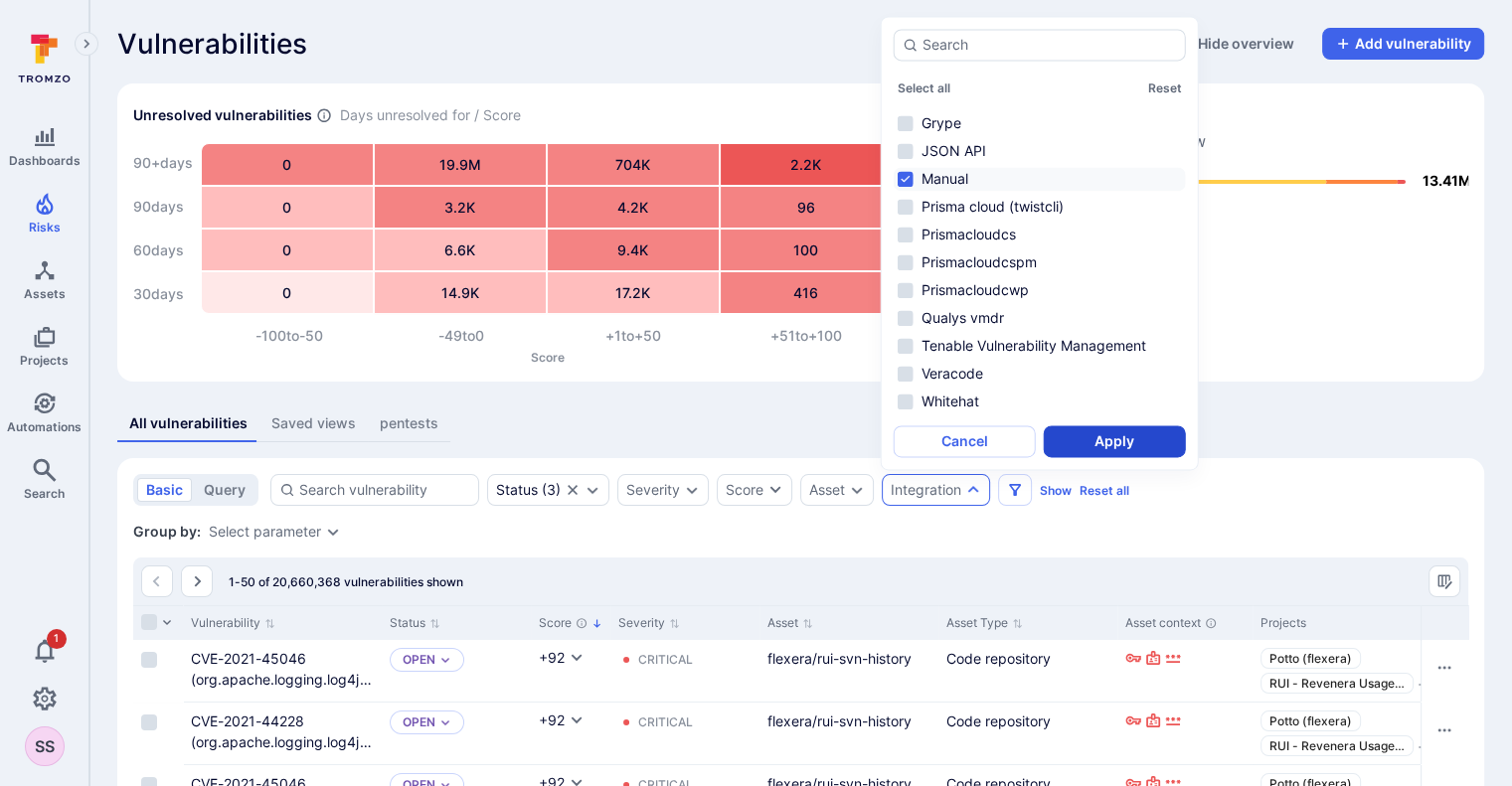 click on "Apply" at bounding box center (1114, 441) 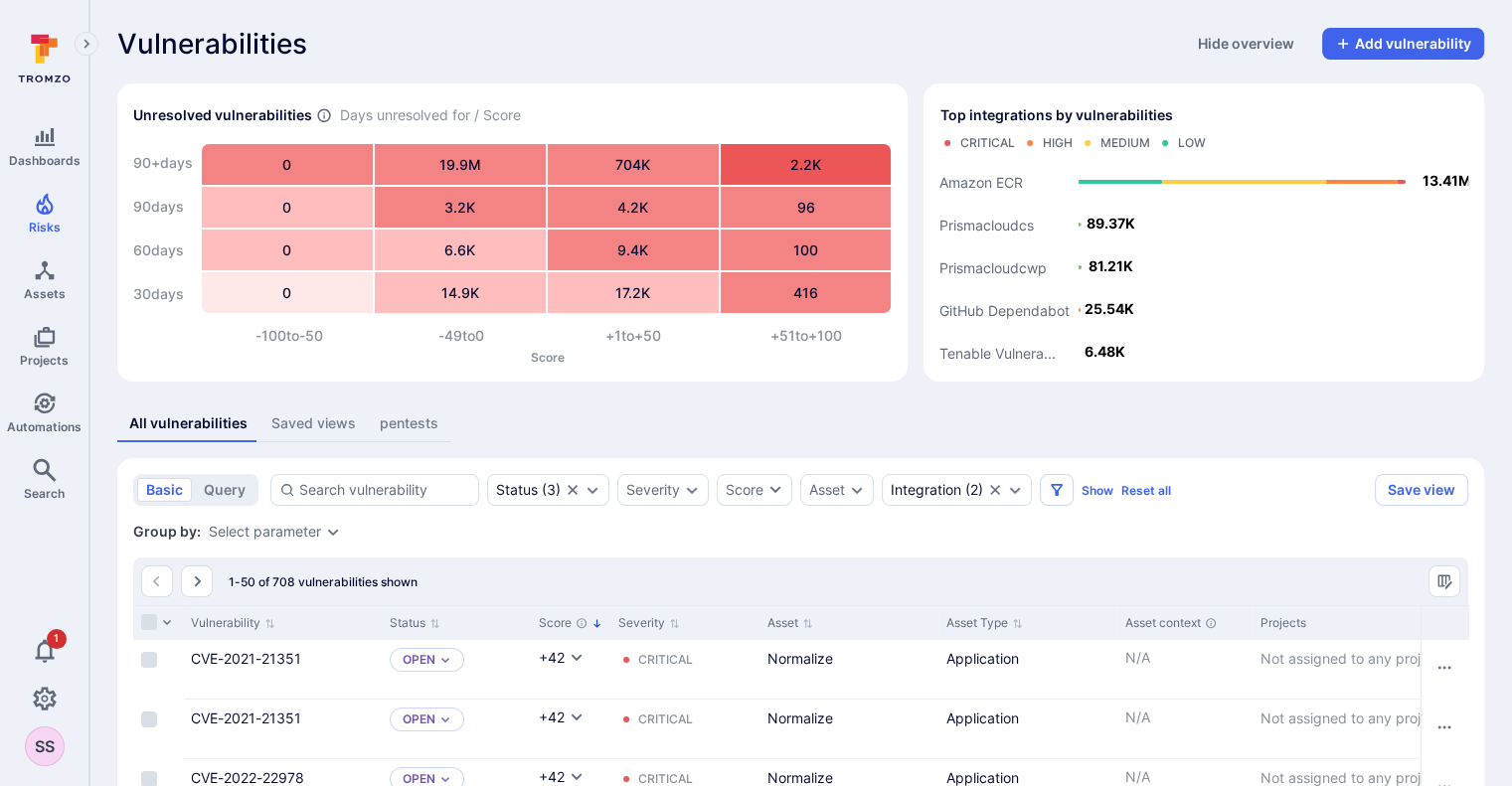 scroll, scrollTop: 200, scrollLeft: 0, axis: vertical 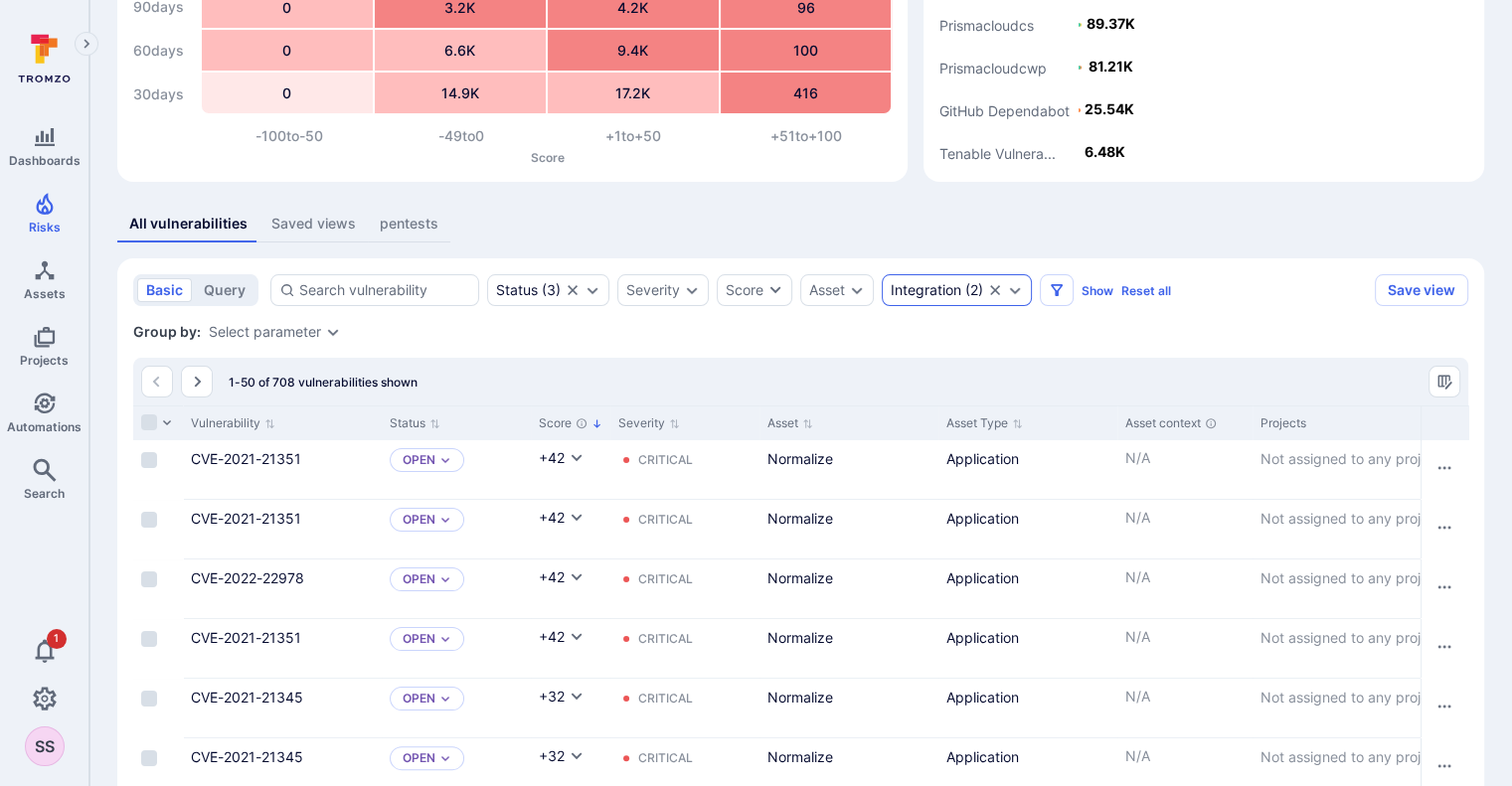 click on "Integration  ( 2 )" at bounding box center (956, 290) 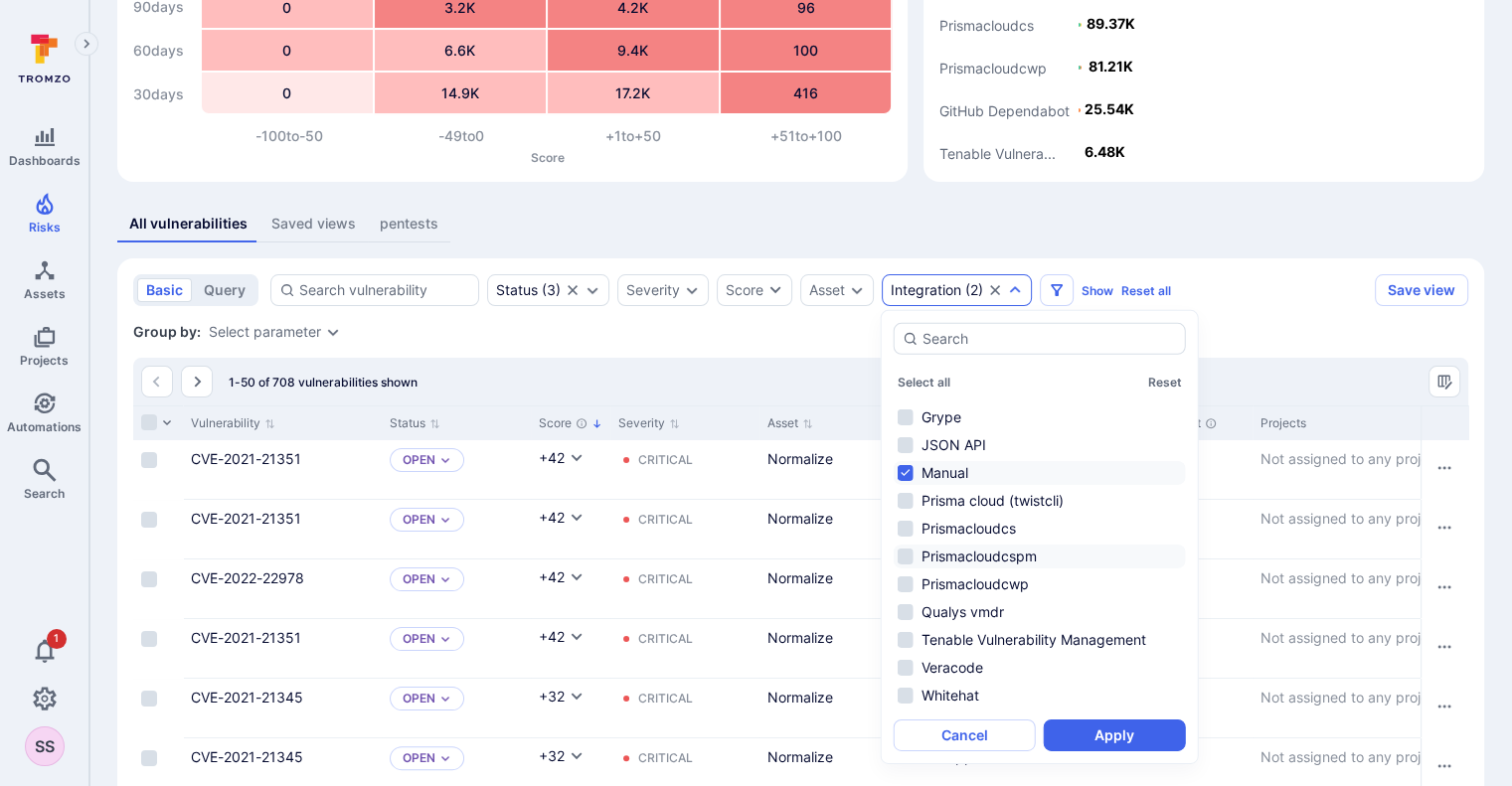 scroll, scrollTop: 0, scrollLeft: 0, axis: both 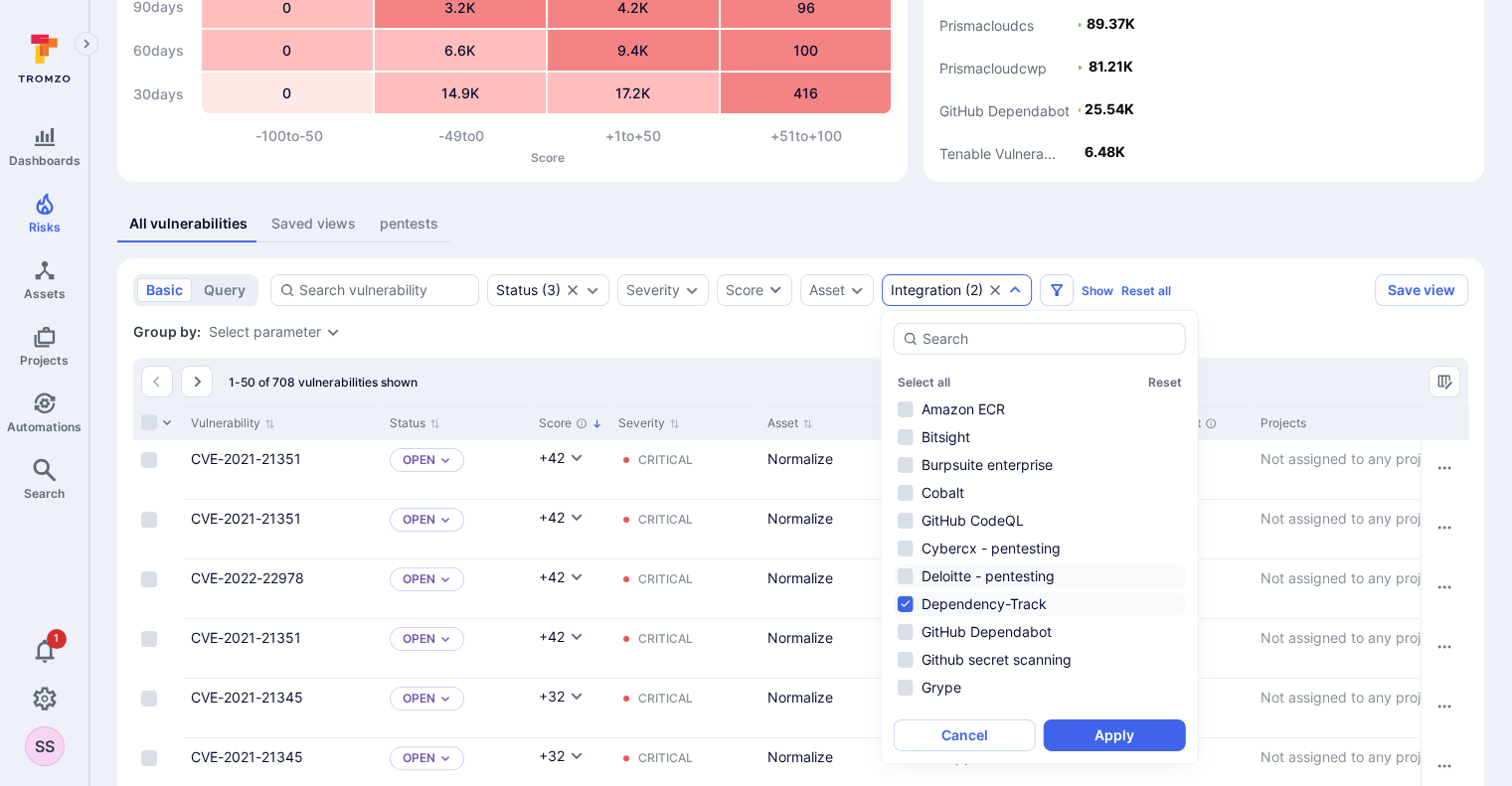 click on "Deloitte - pentesting" at bounding box center [1040, 576] 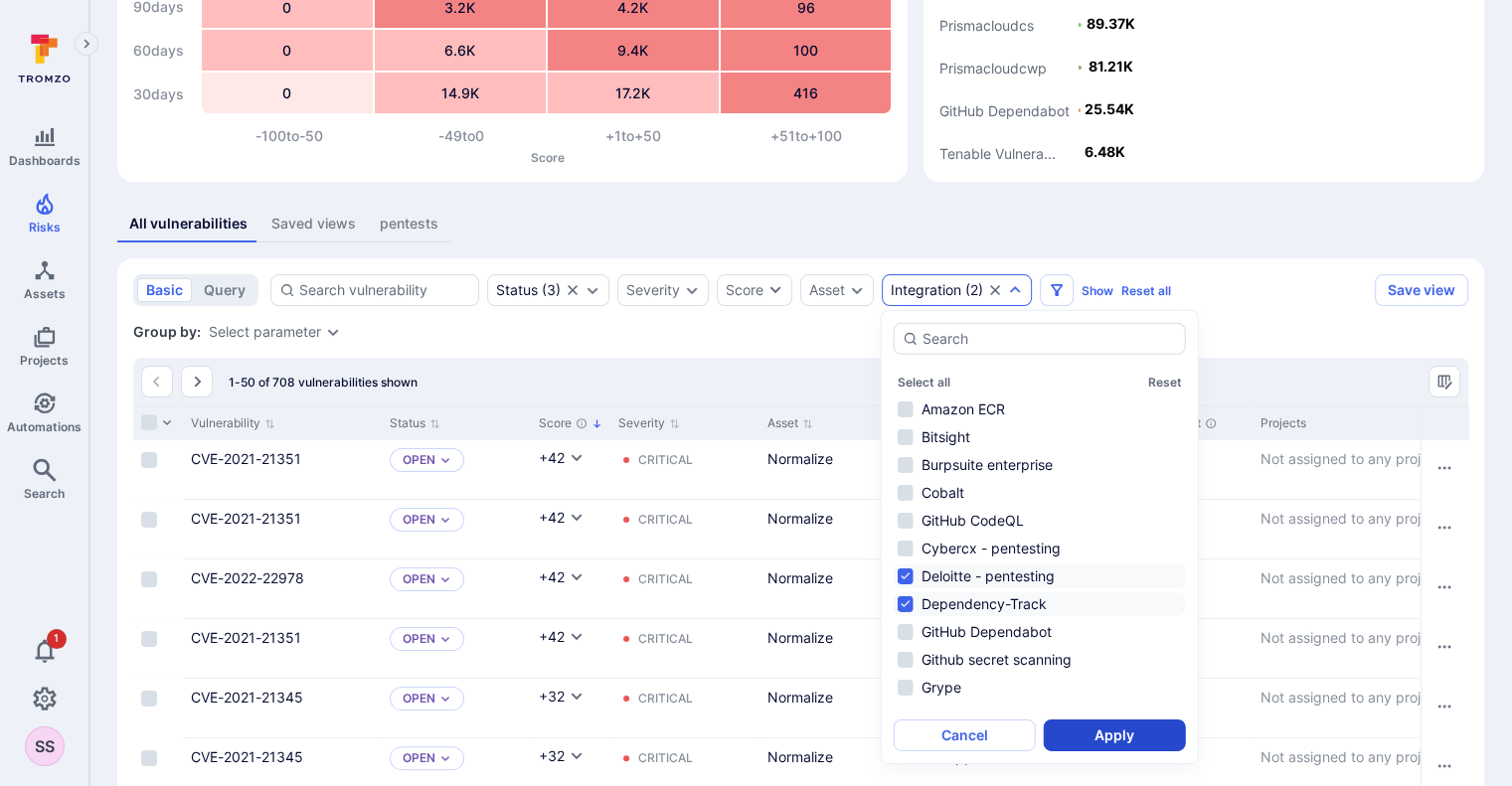 click on "Apply" at bounding box center (1114, 735) 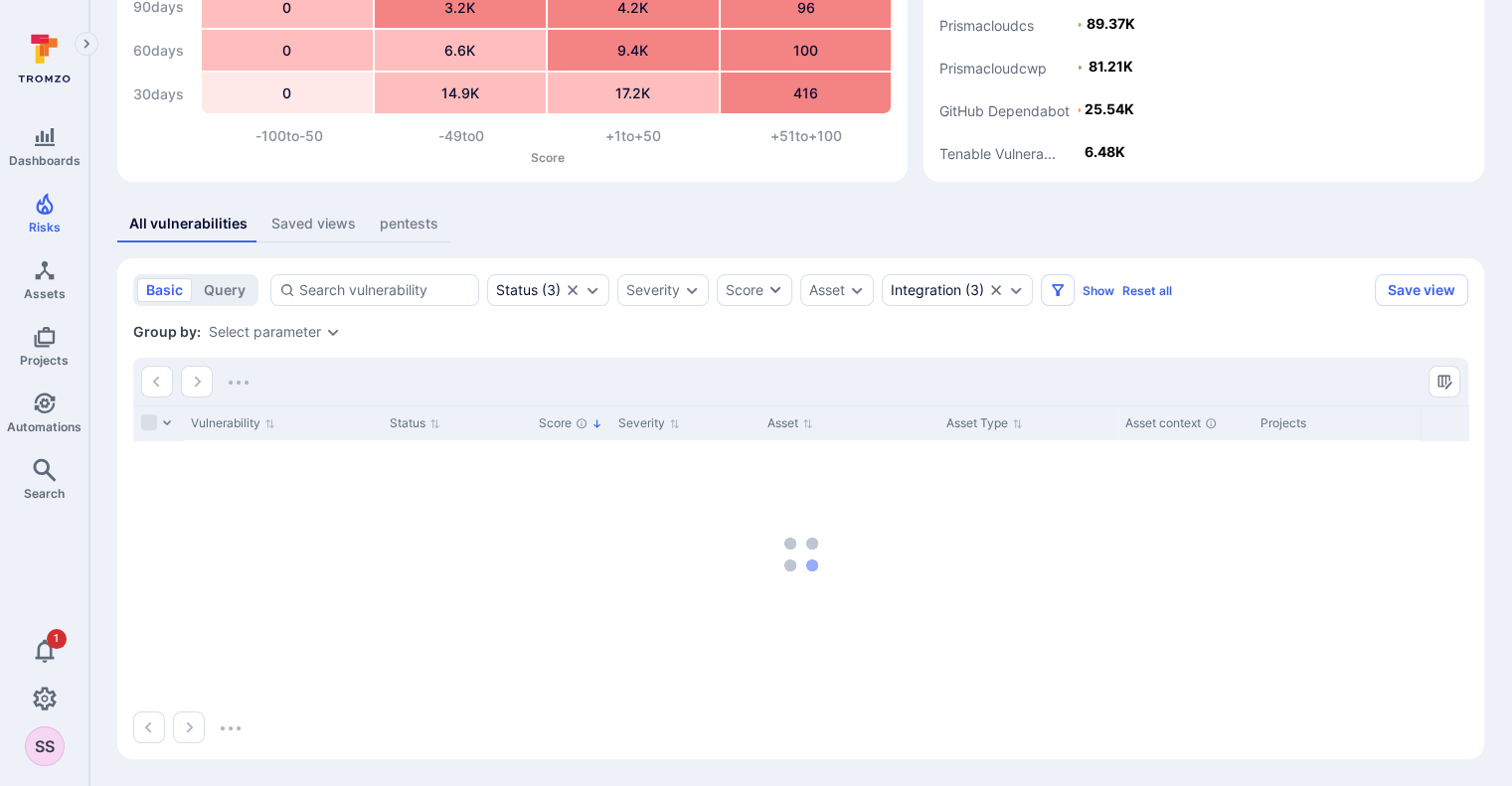 click at bounding box center [800, 727] 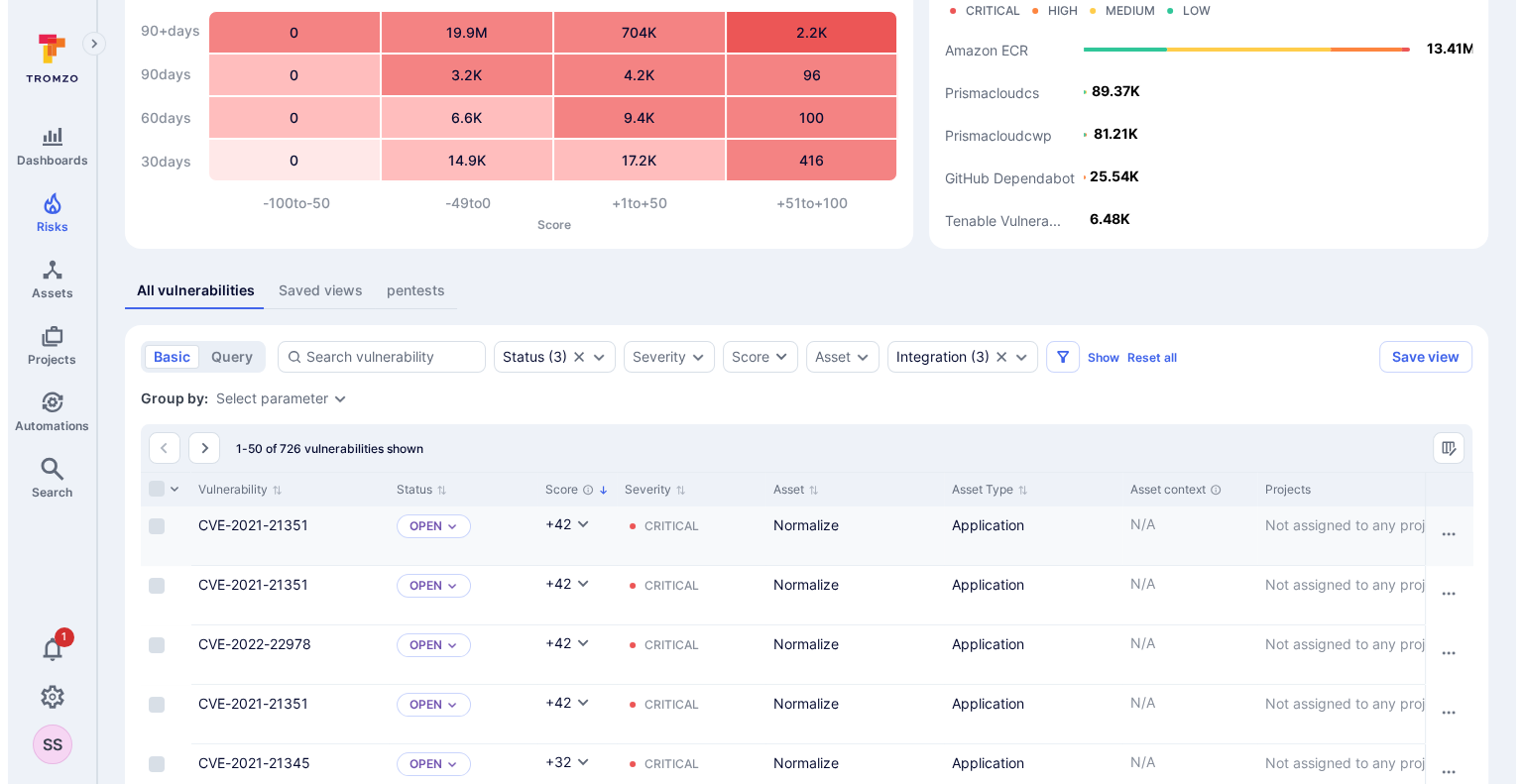 scroll, scrollTop: 0, scrollLeft: 0, axis: both 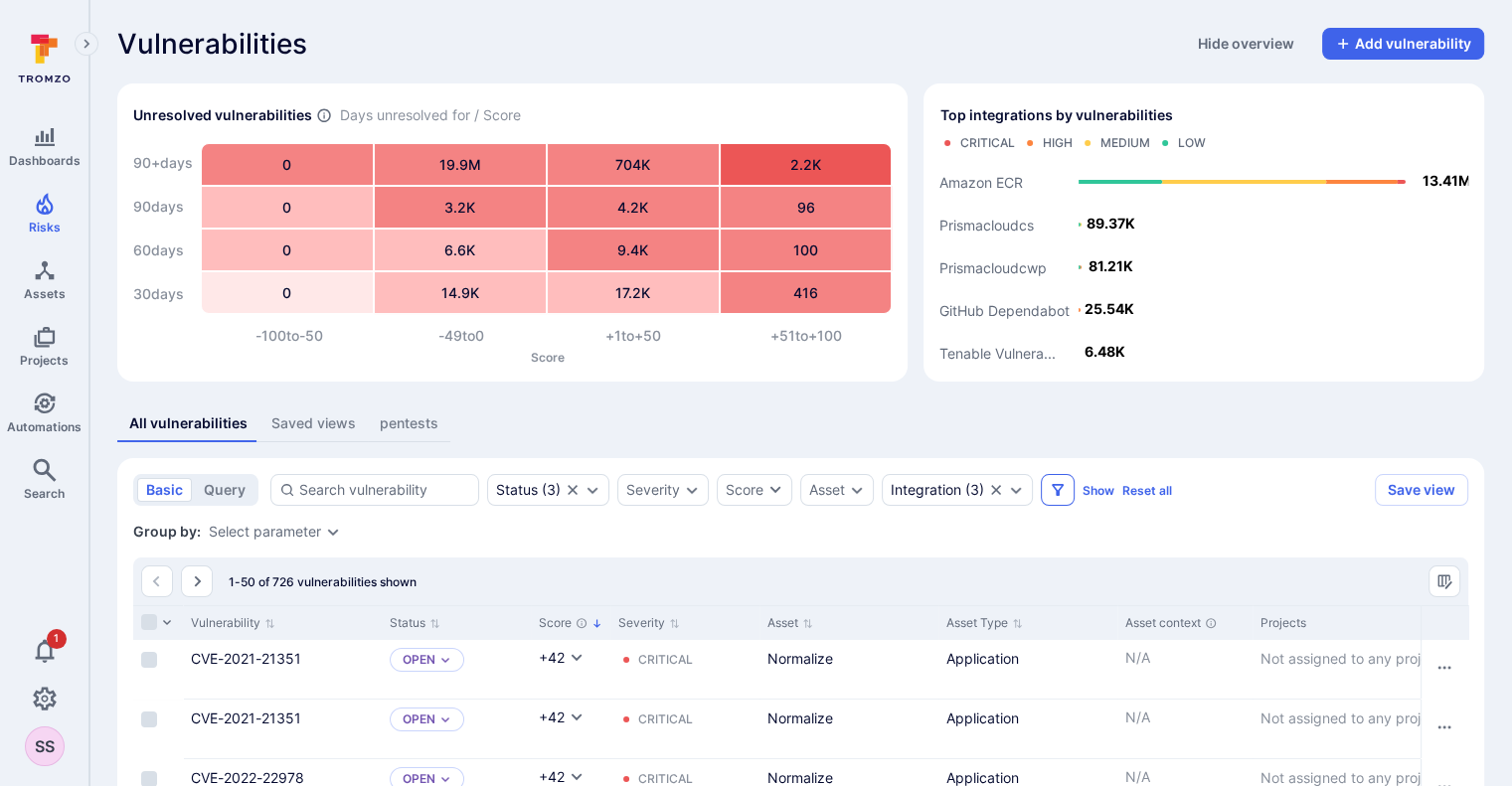 click at bounding box center (1058, 490) 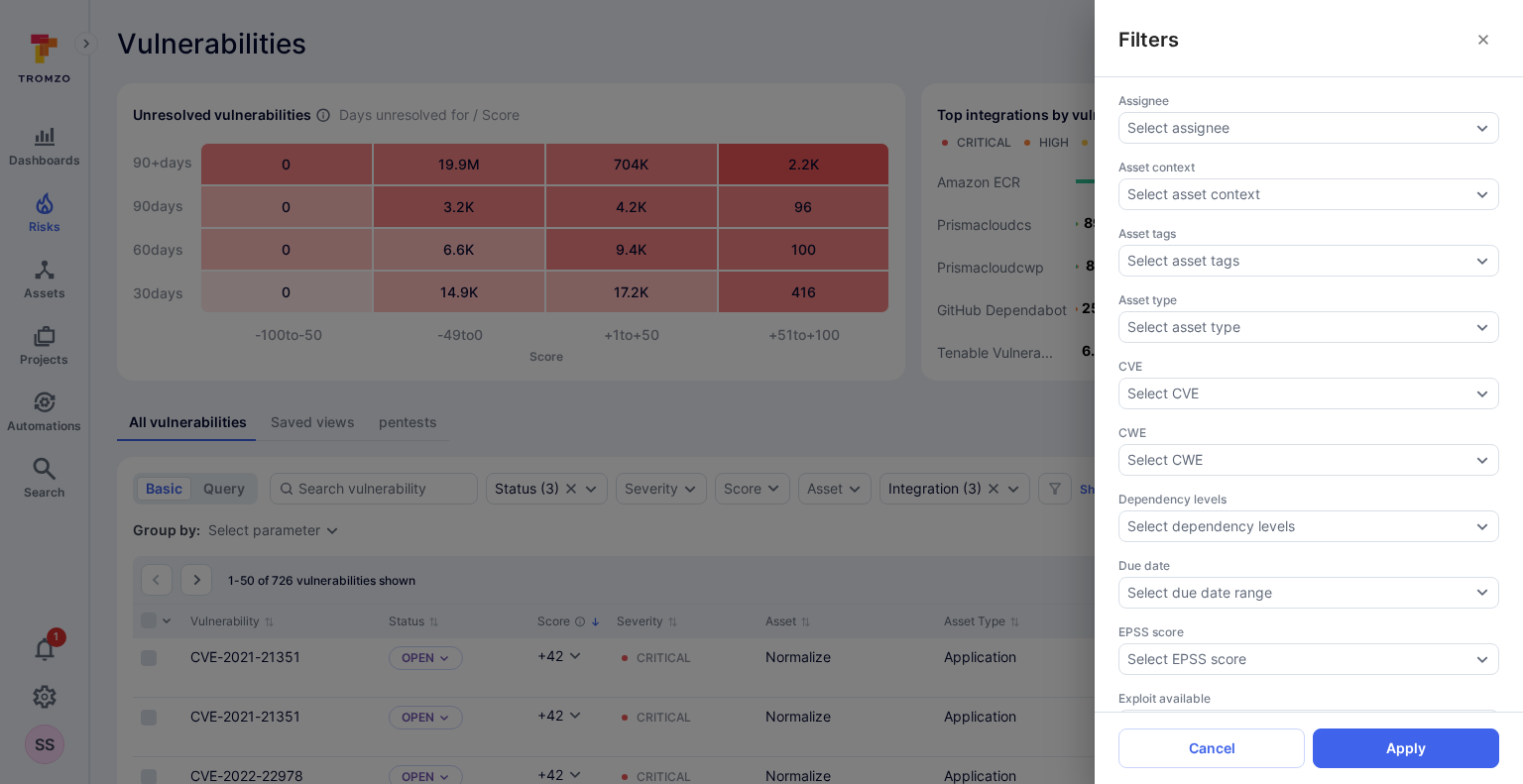 scroll, scrollTop: 638, scrollLeft: 0, axis: vertical 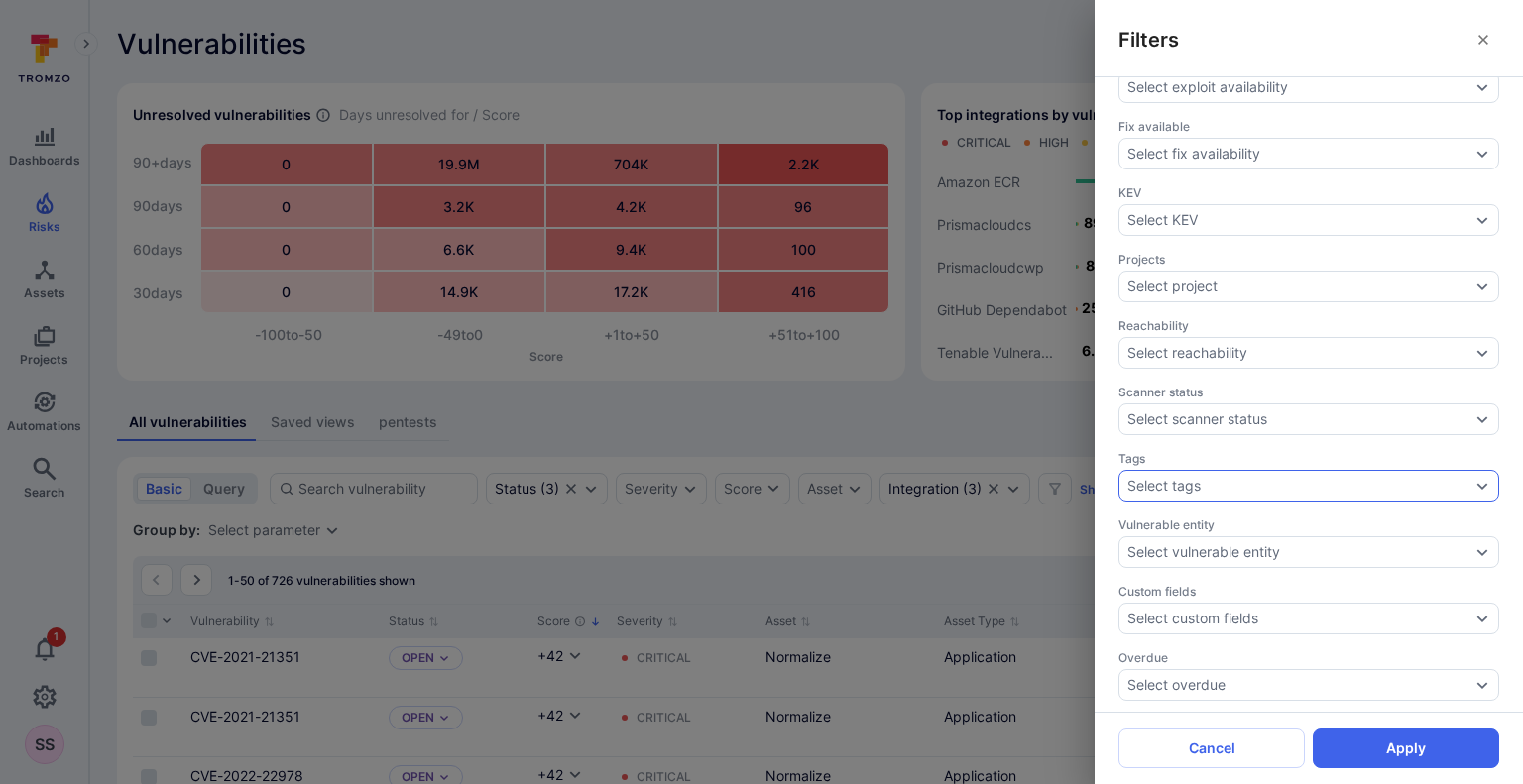 click on "Select tags" at bounding box center [1309, 486] 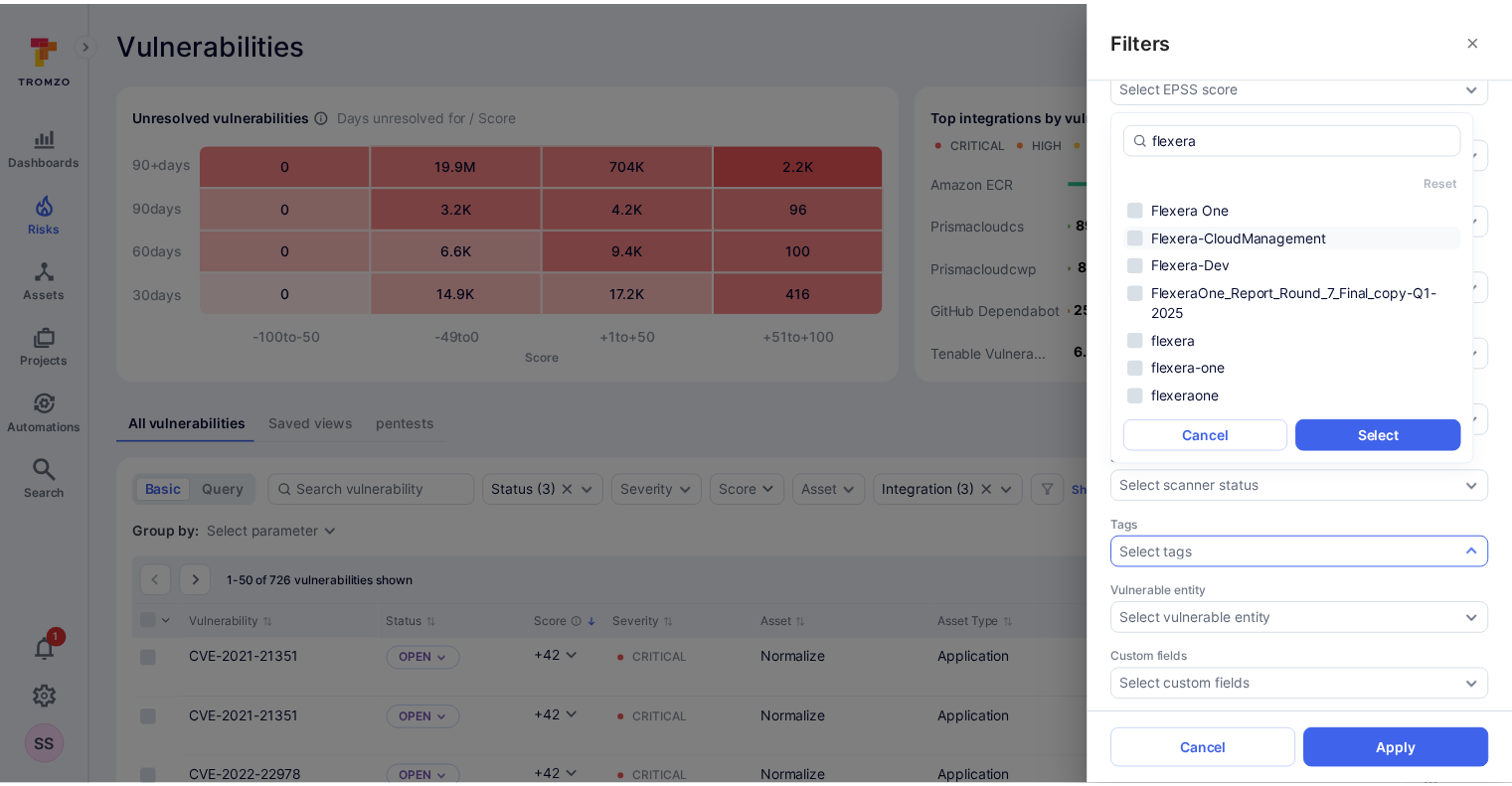scroll, scrollTop: 640, scrollLeft: 0, axis: vertical 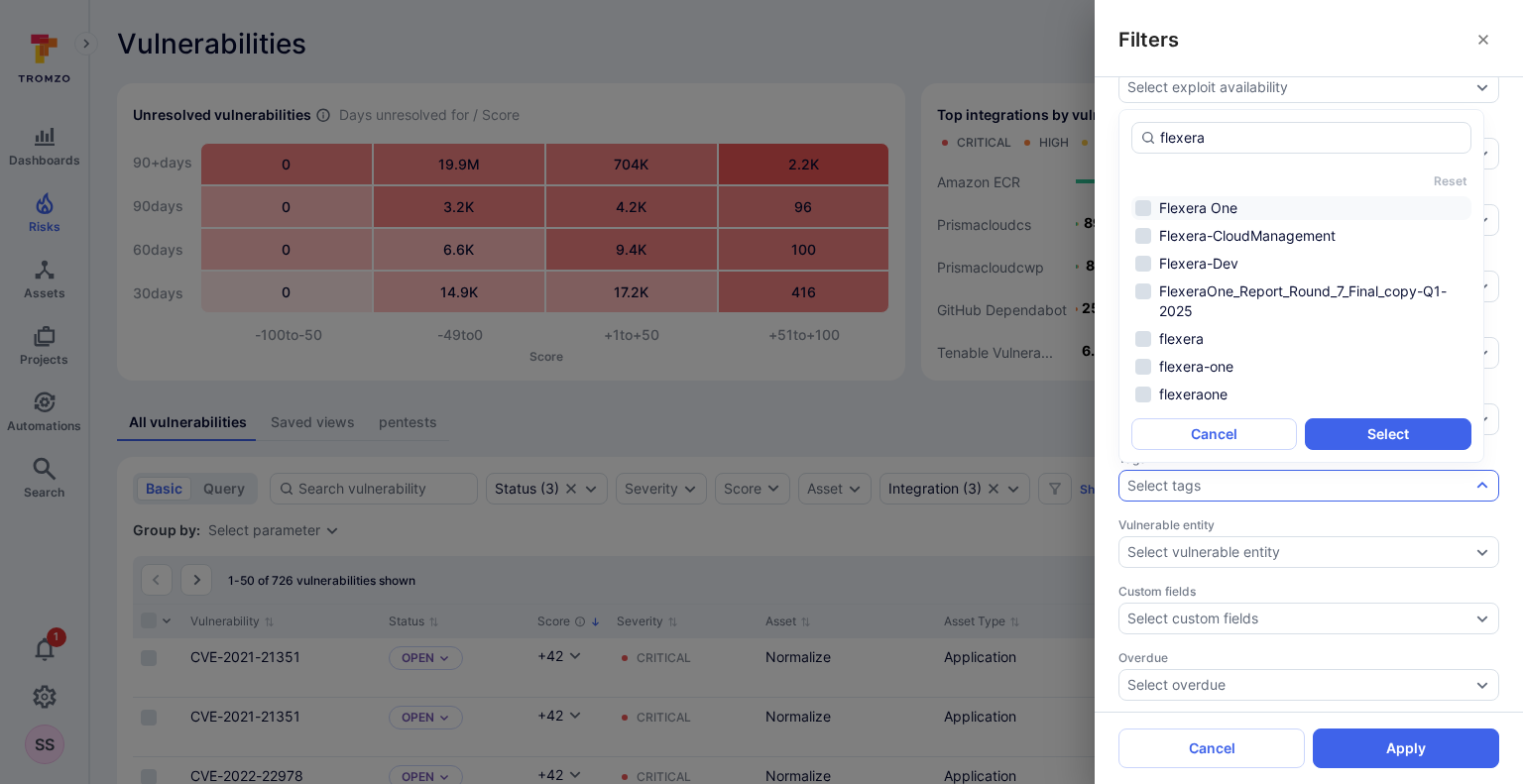 click on "Flexera One" at bounding box center (1301, 208) 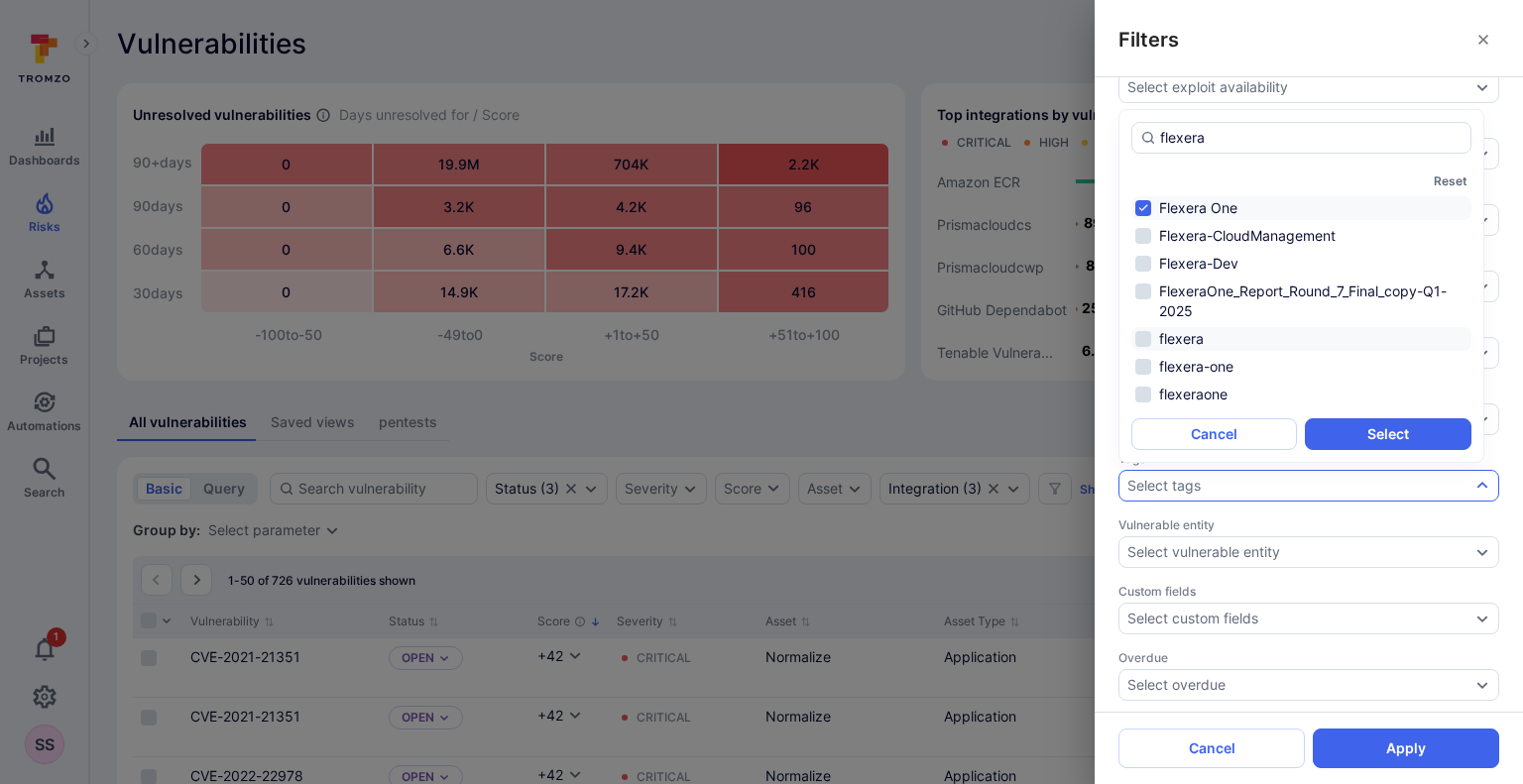 click on "flexera" at bounding box center (1301, 339) 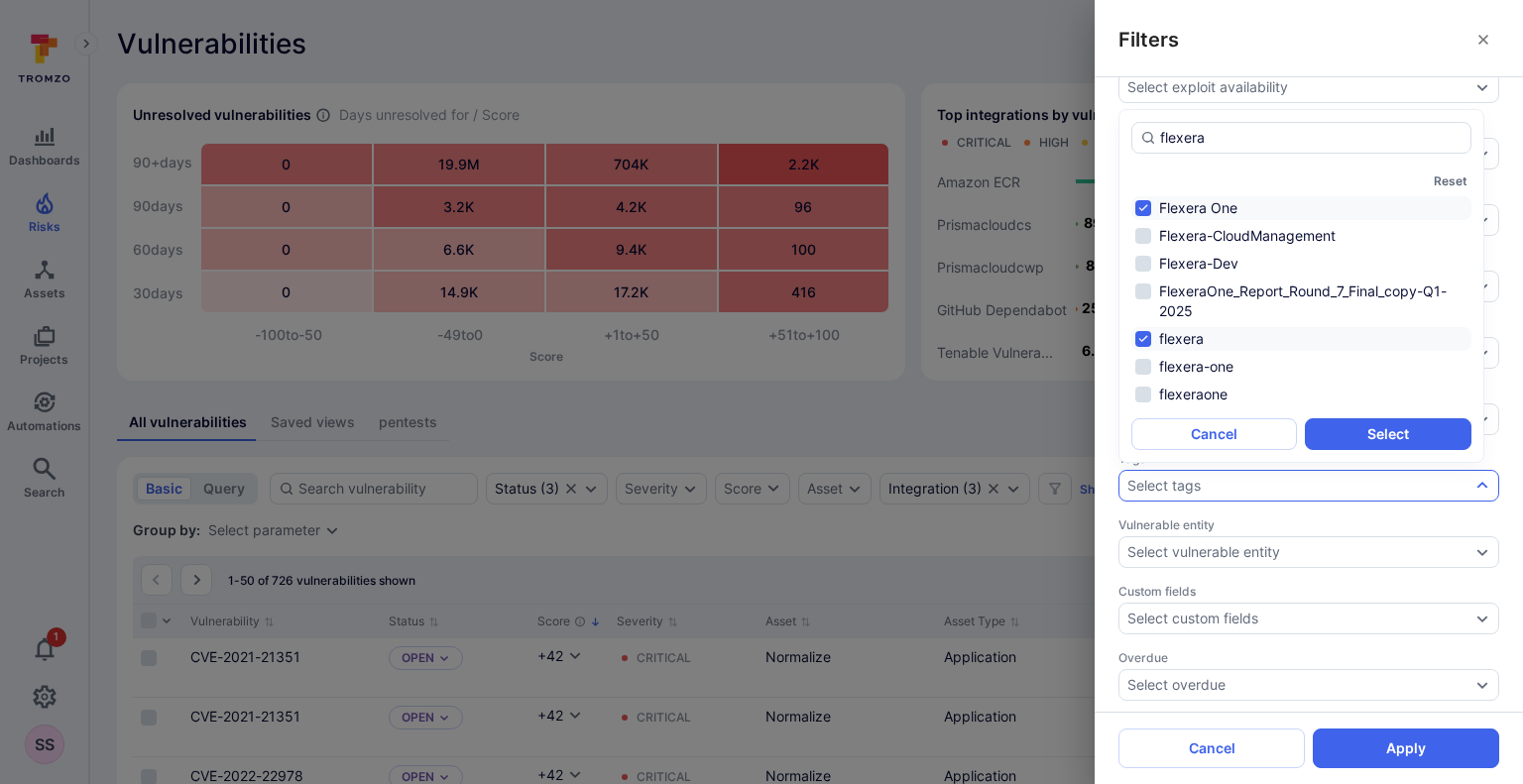 click on "flexera" at bounding box center [1301, 339] 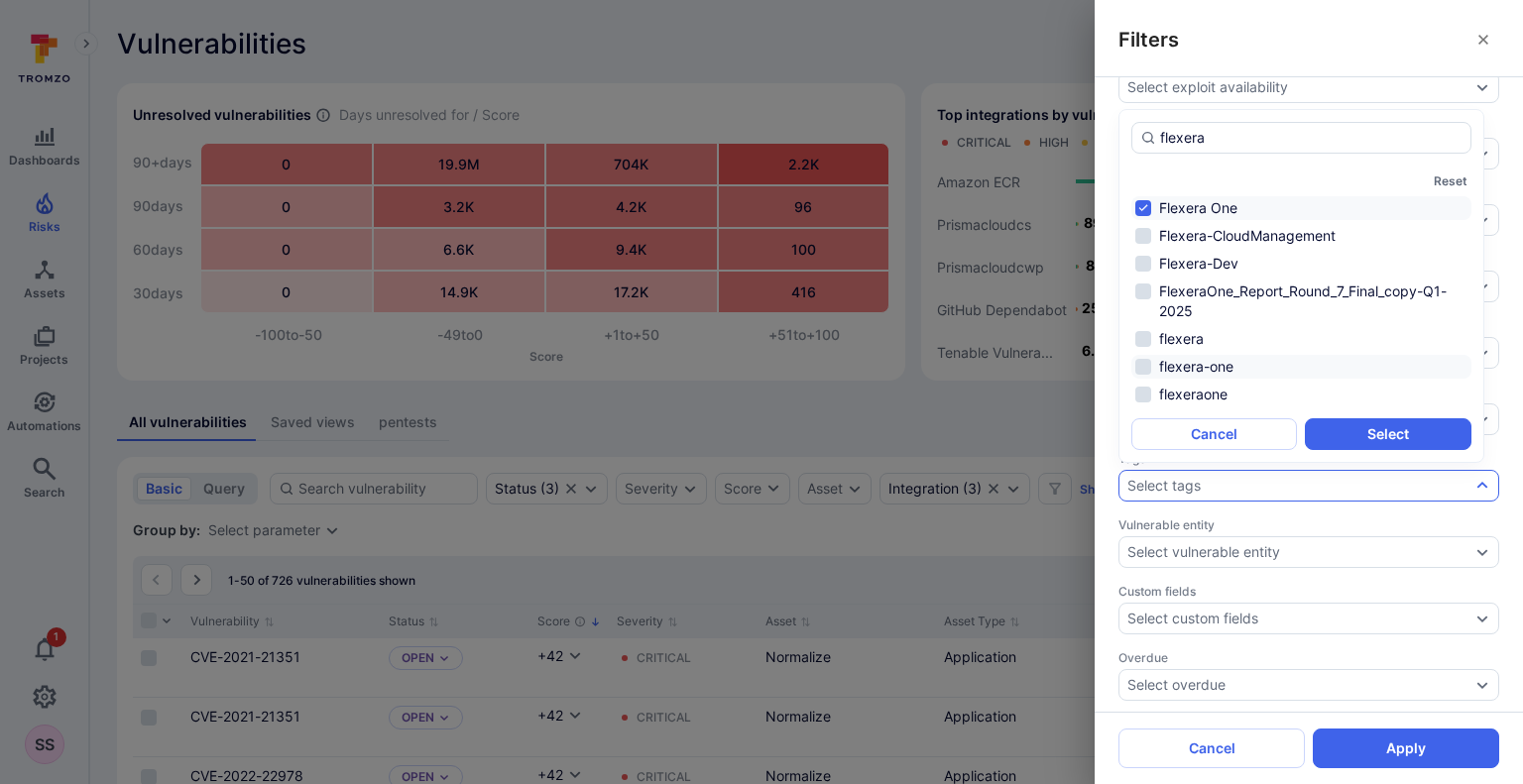 click on "flexera-one" at bounding box center (1301, 367) 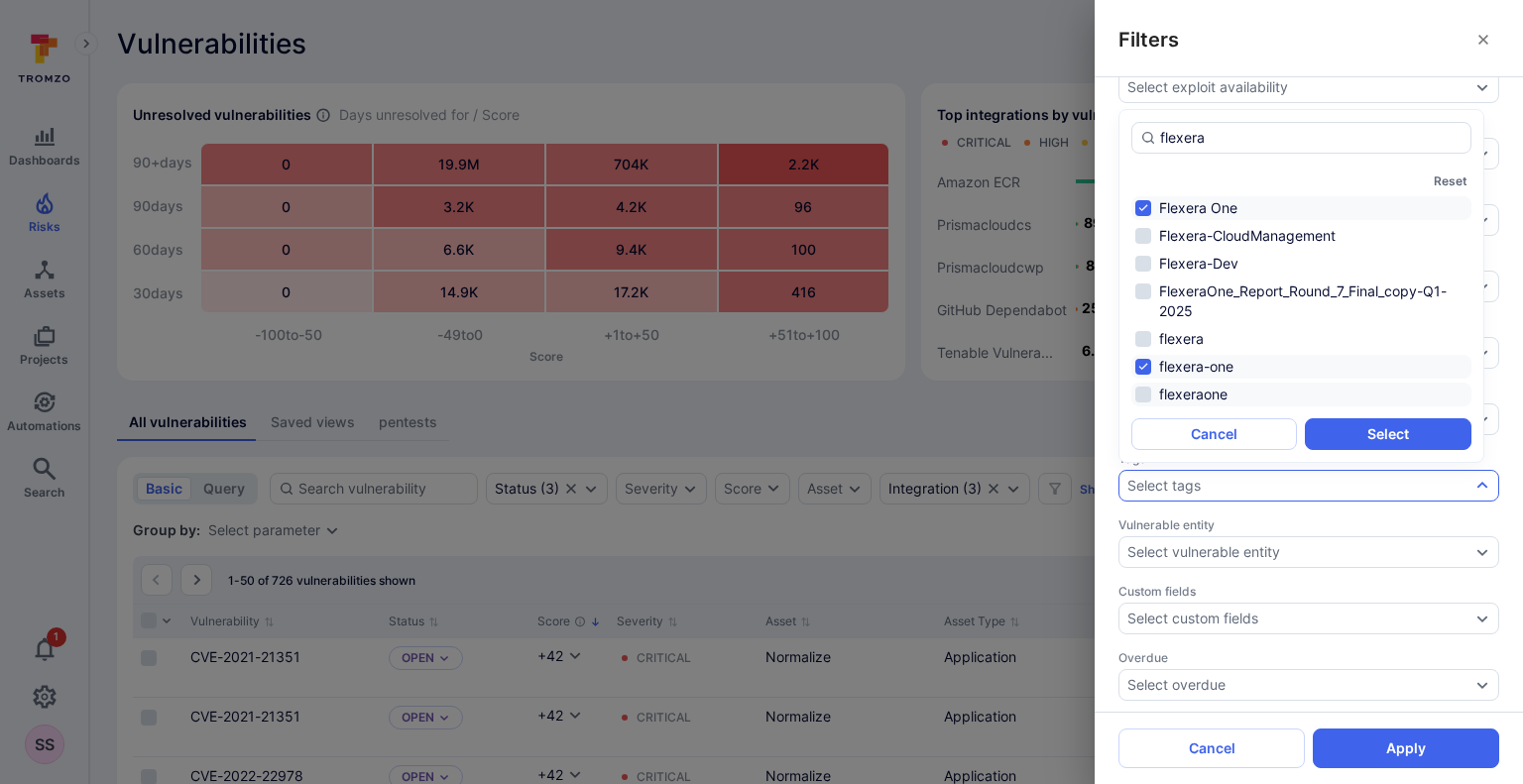 click on "flexeraone" at bounding box center [1301, 394] 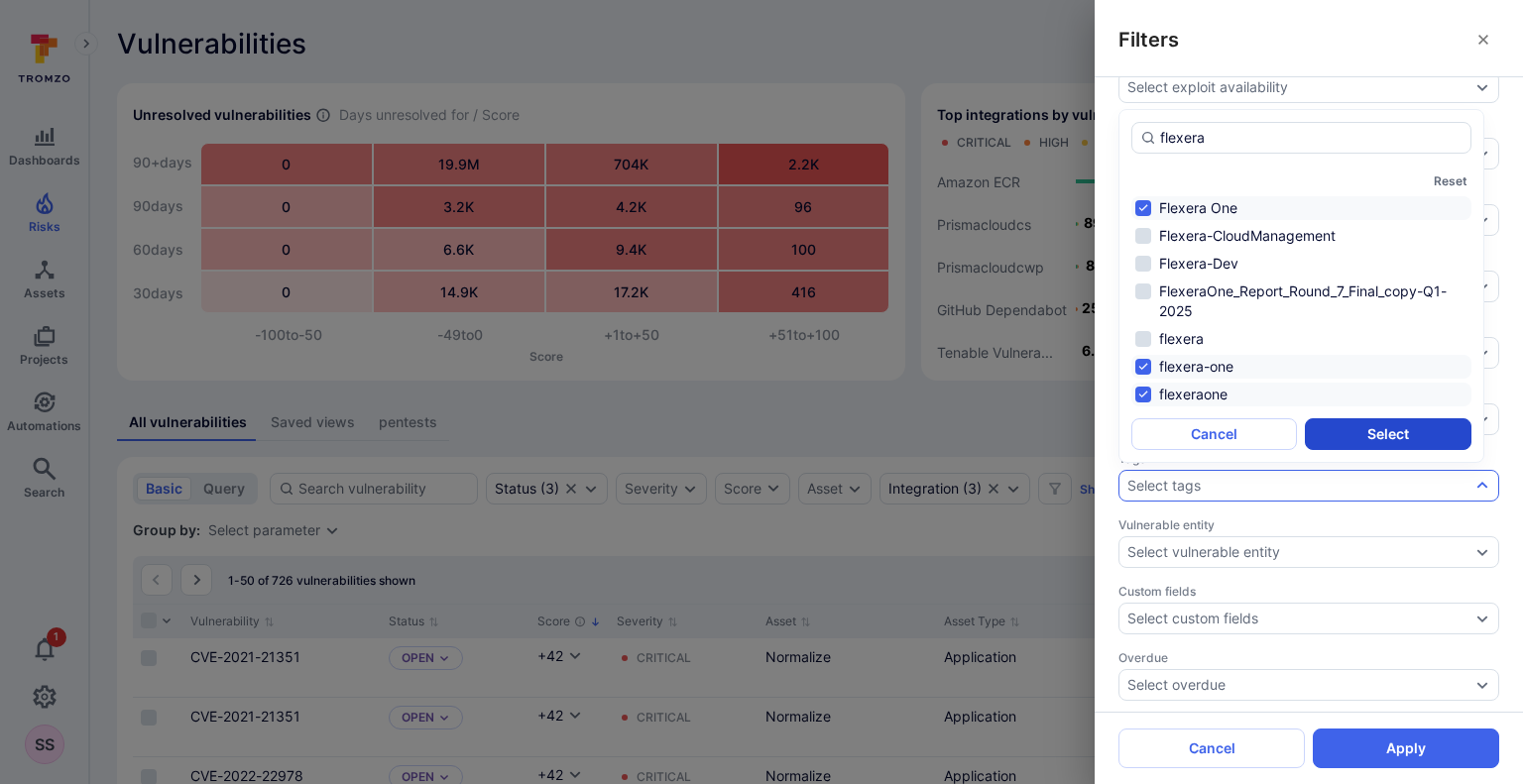 type on "flexera" 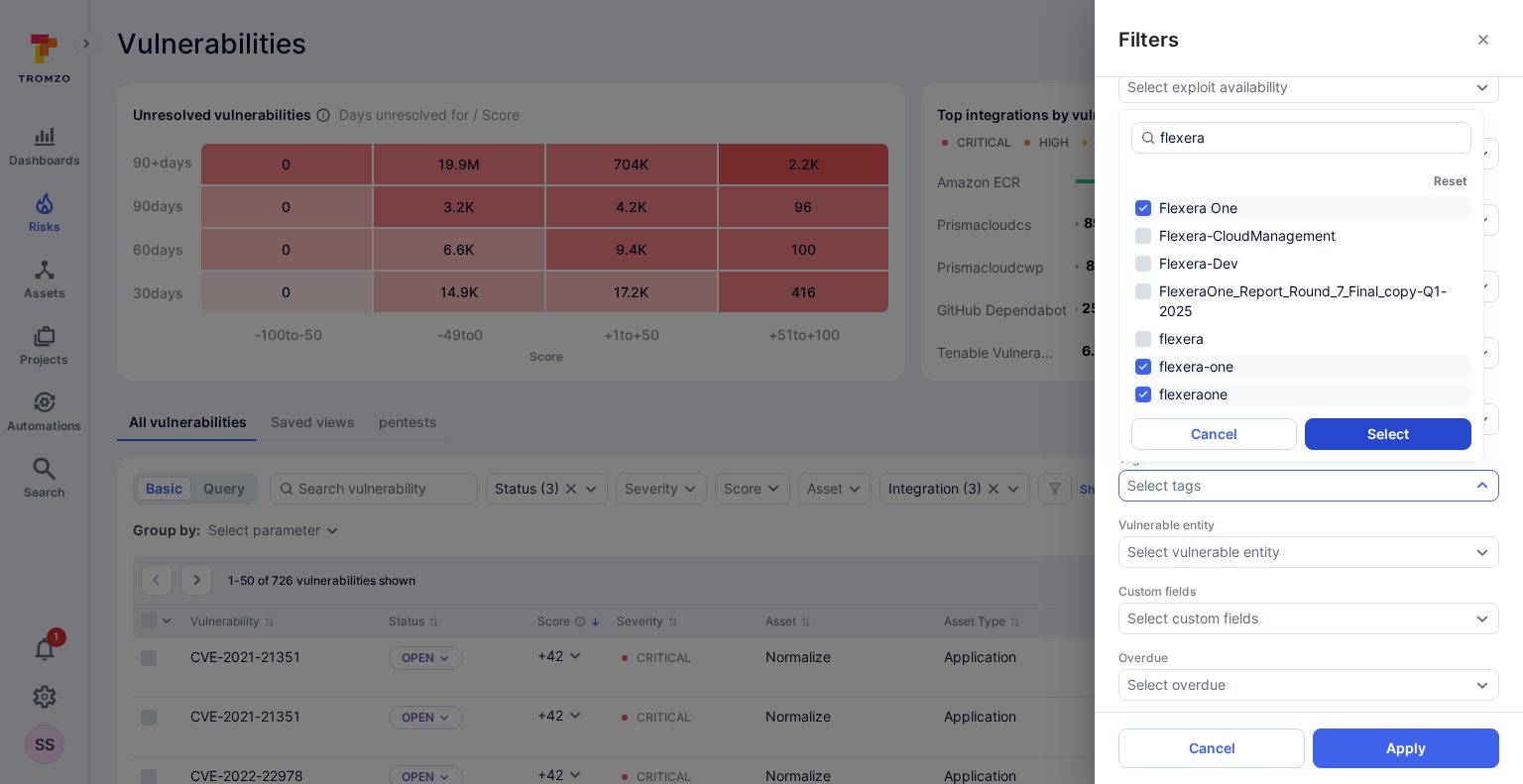 click on "Select" at bounding box center [1387, 434] 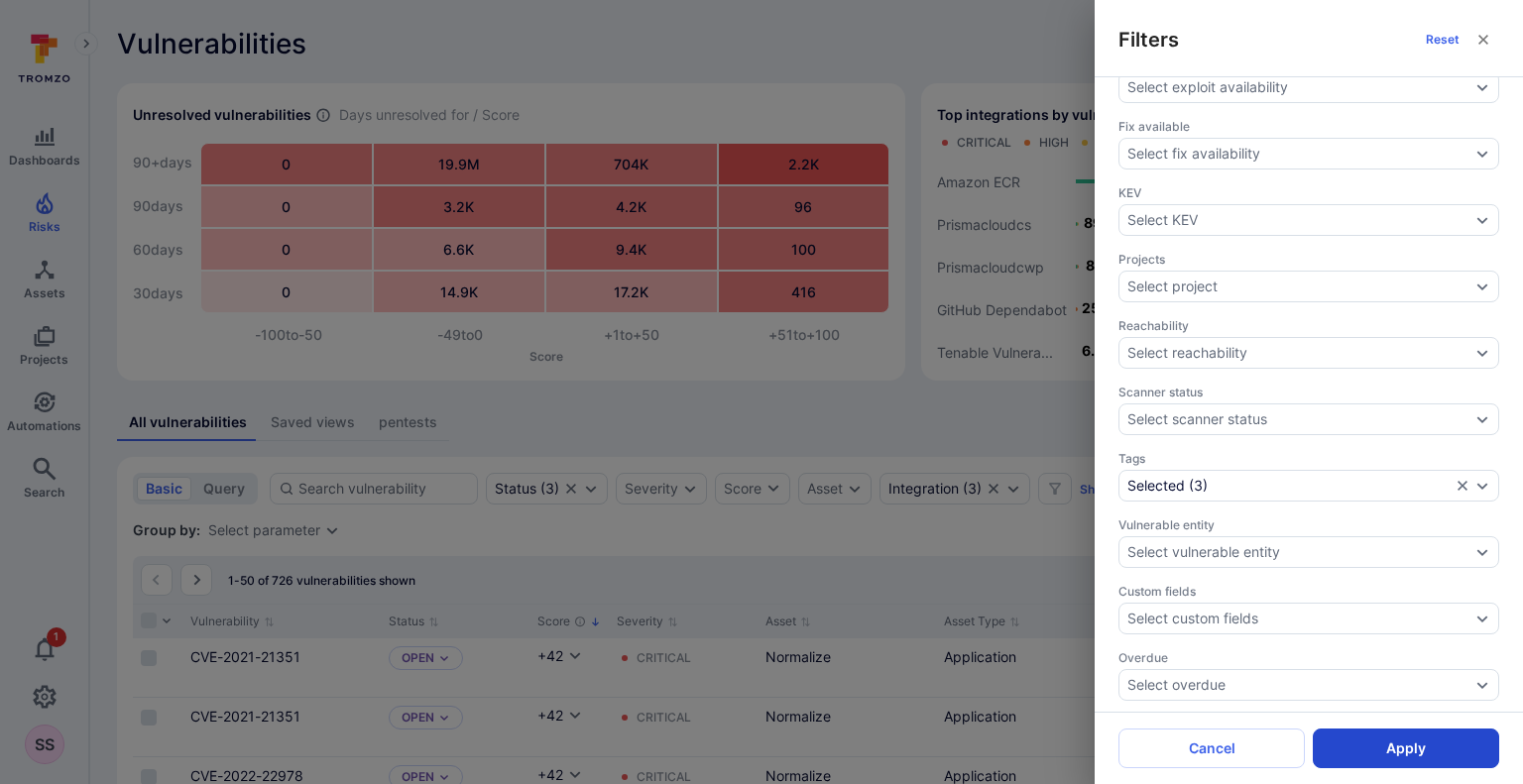 click on "Apply" at bounding box center (1406, 748) 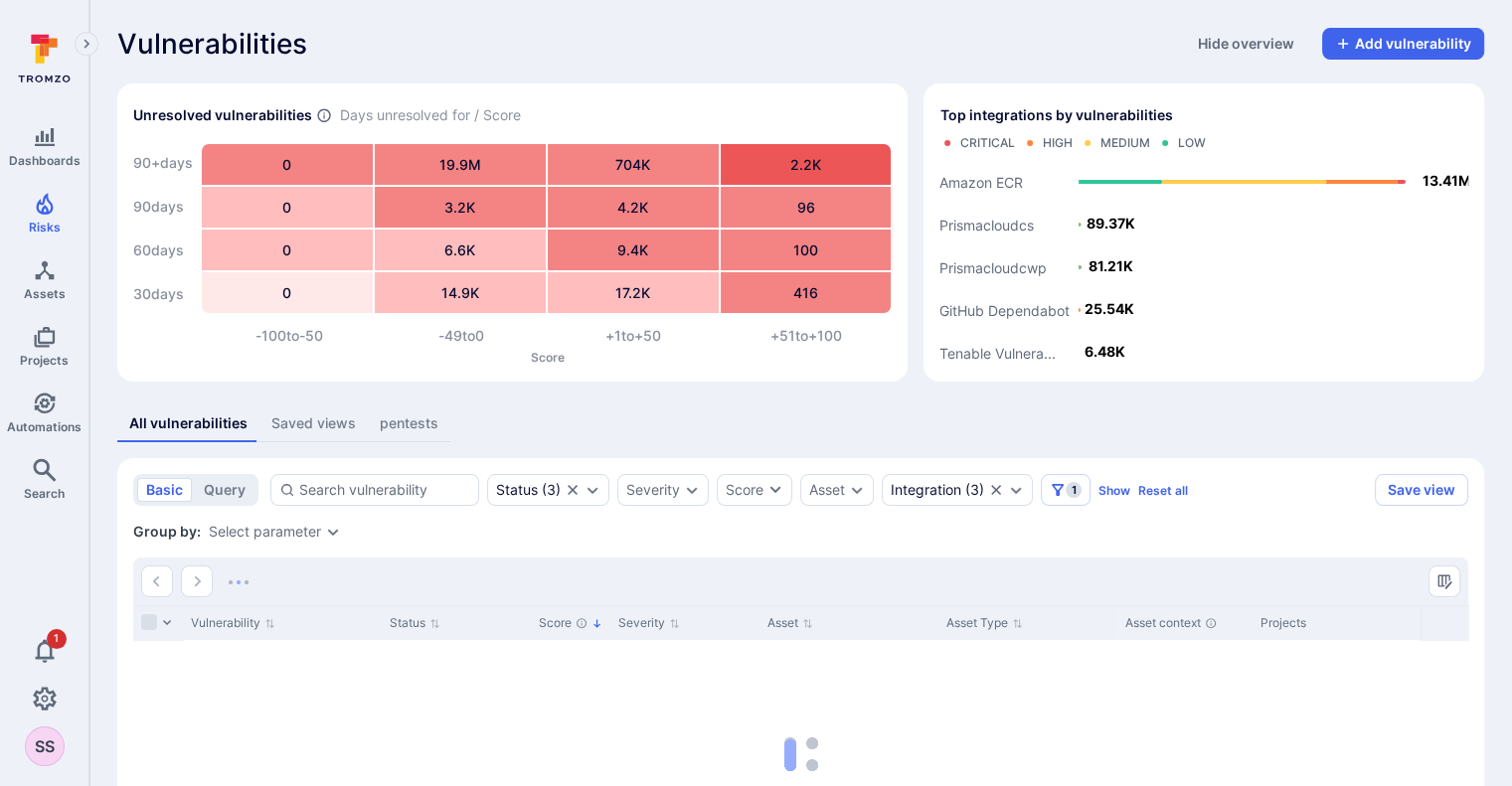 click on "Vulnerability Status Score Severity Asset Asset Type Asset context Projects Integration Scanner status EPSS Score KEV Fix available Exploit available Dependency Level Category Due date Scanned date Scanner dismissed date Dismissed reason Assignee Compliance frameworks Asset Tags CWE Reachability Source filename division Pentest_Status" at bounding box center (800, 754) 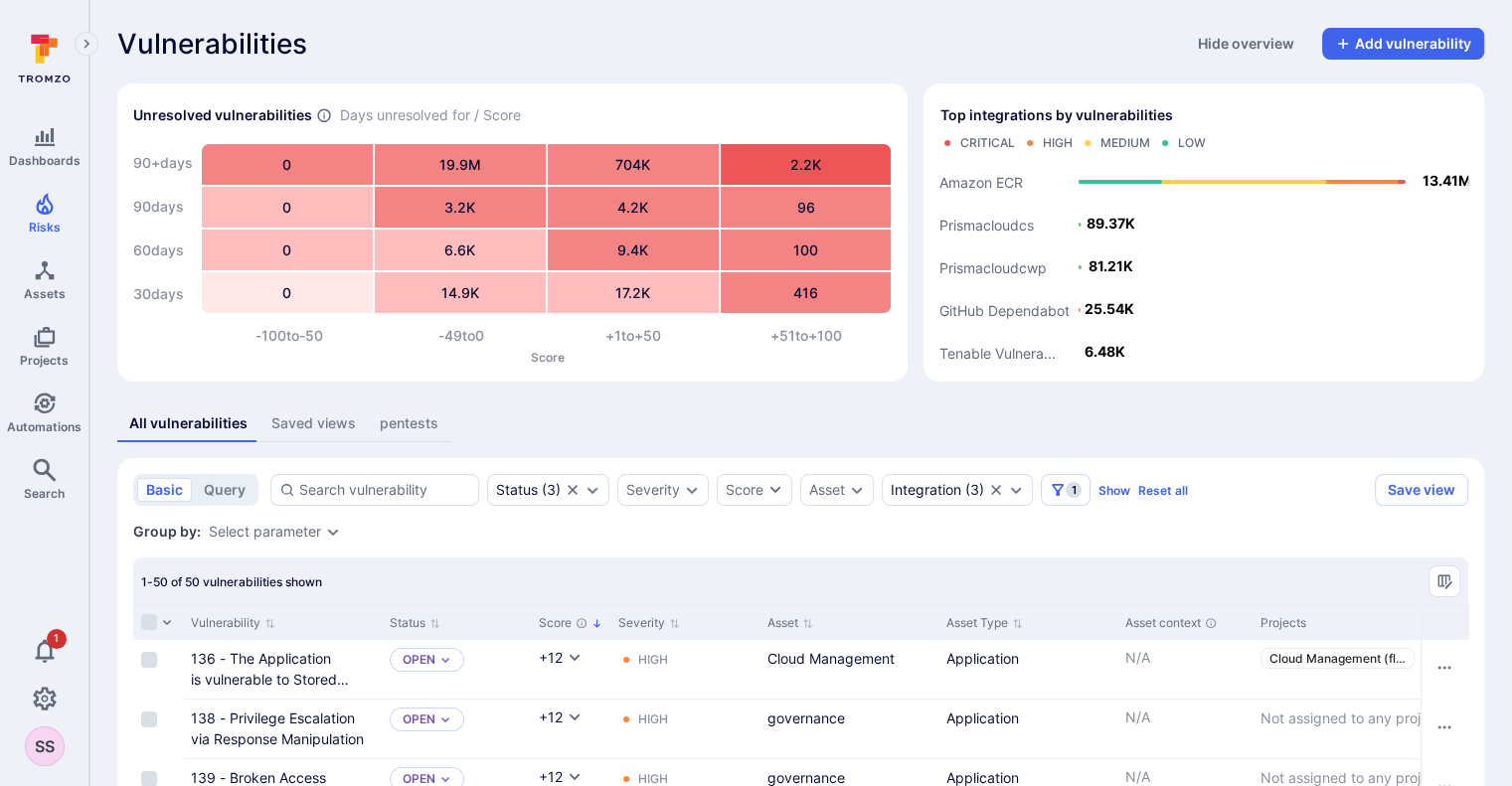 scroll, scrollTop: 200, scrollLeft: 0, axis: vertical 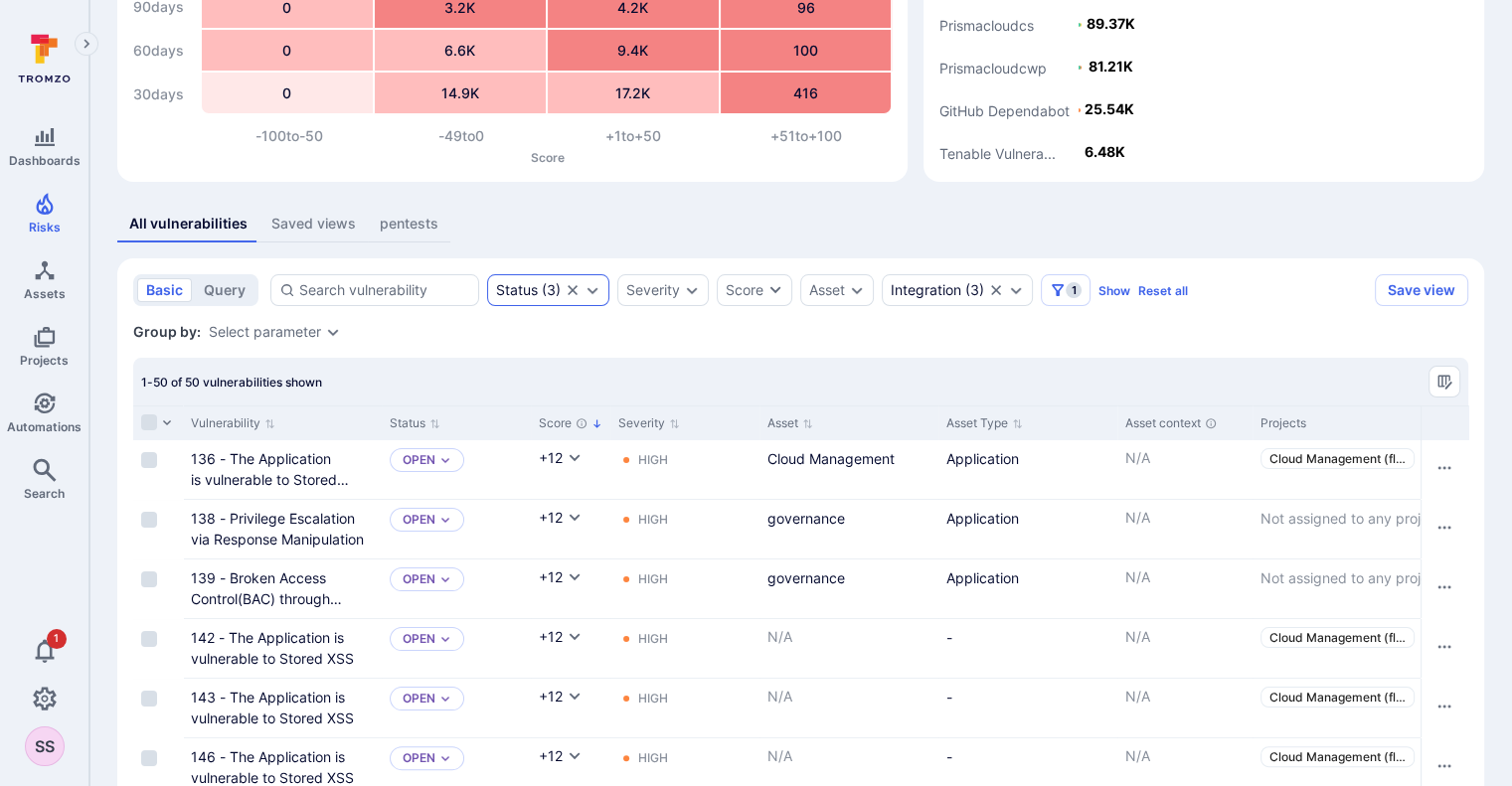click 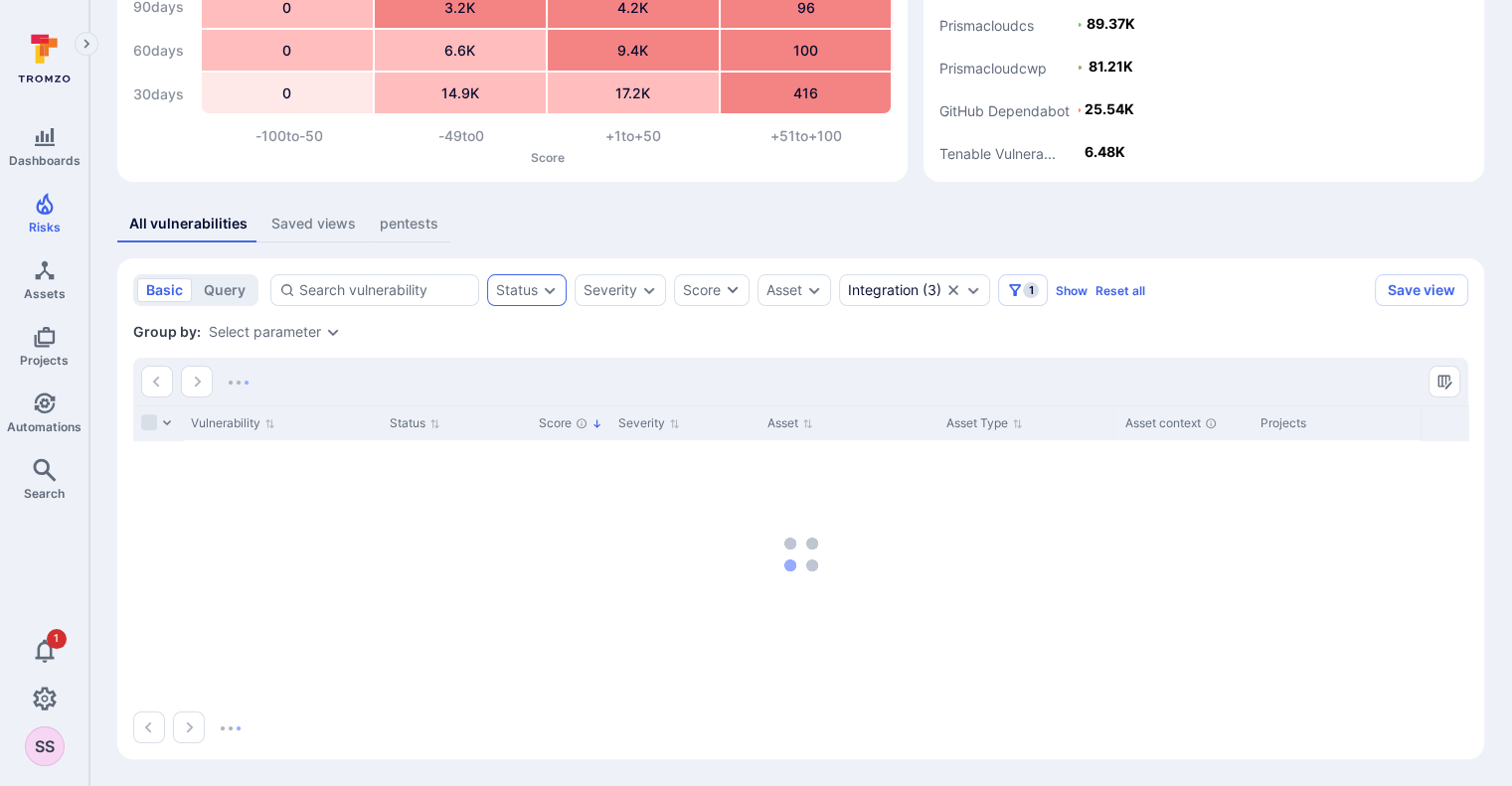 click 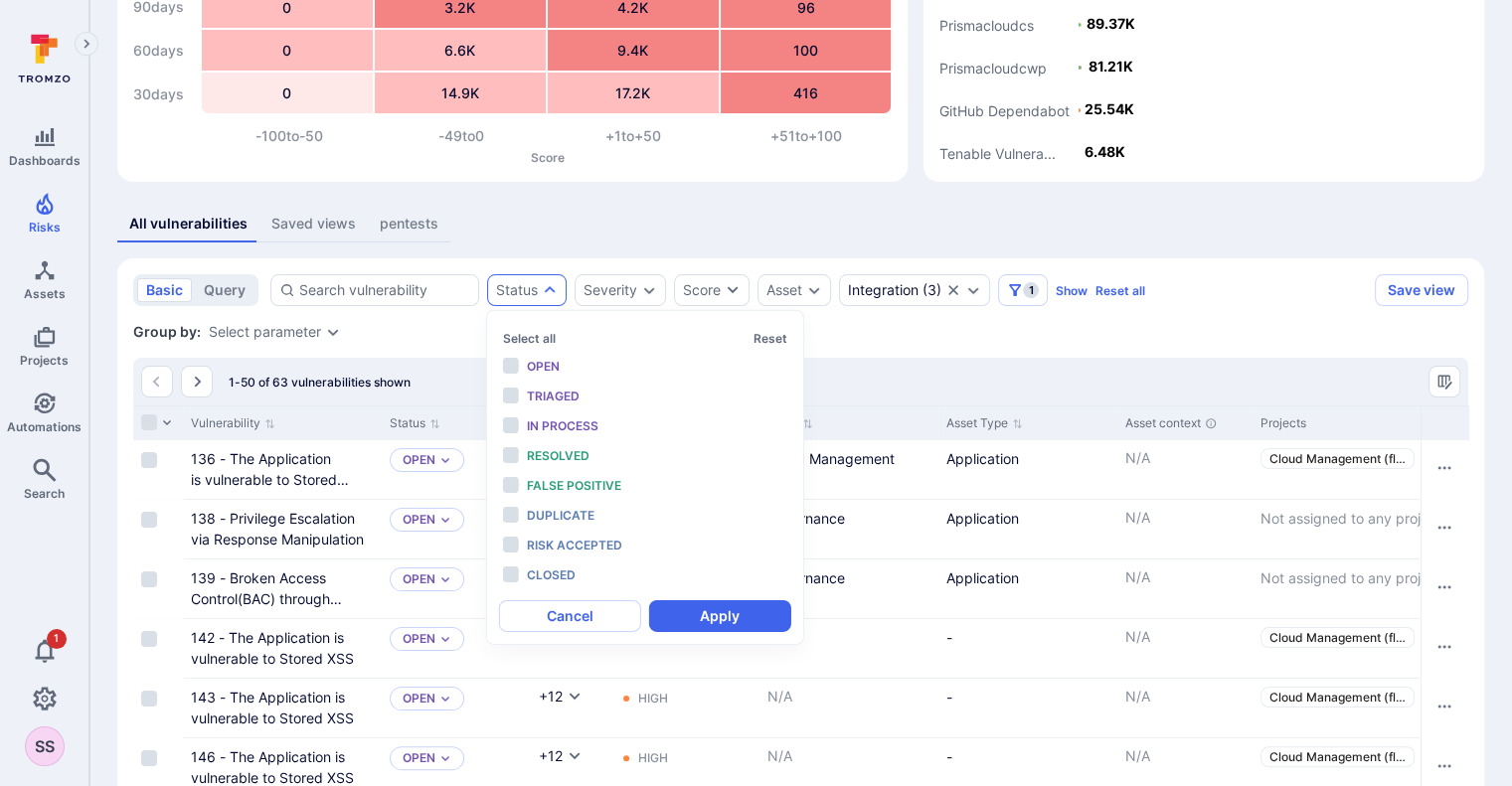 scroll, scrollTop: 16, scrollLeft: 0, axis: vertical 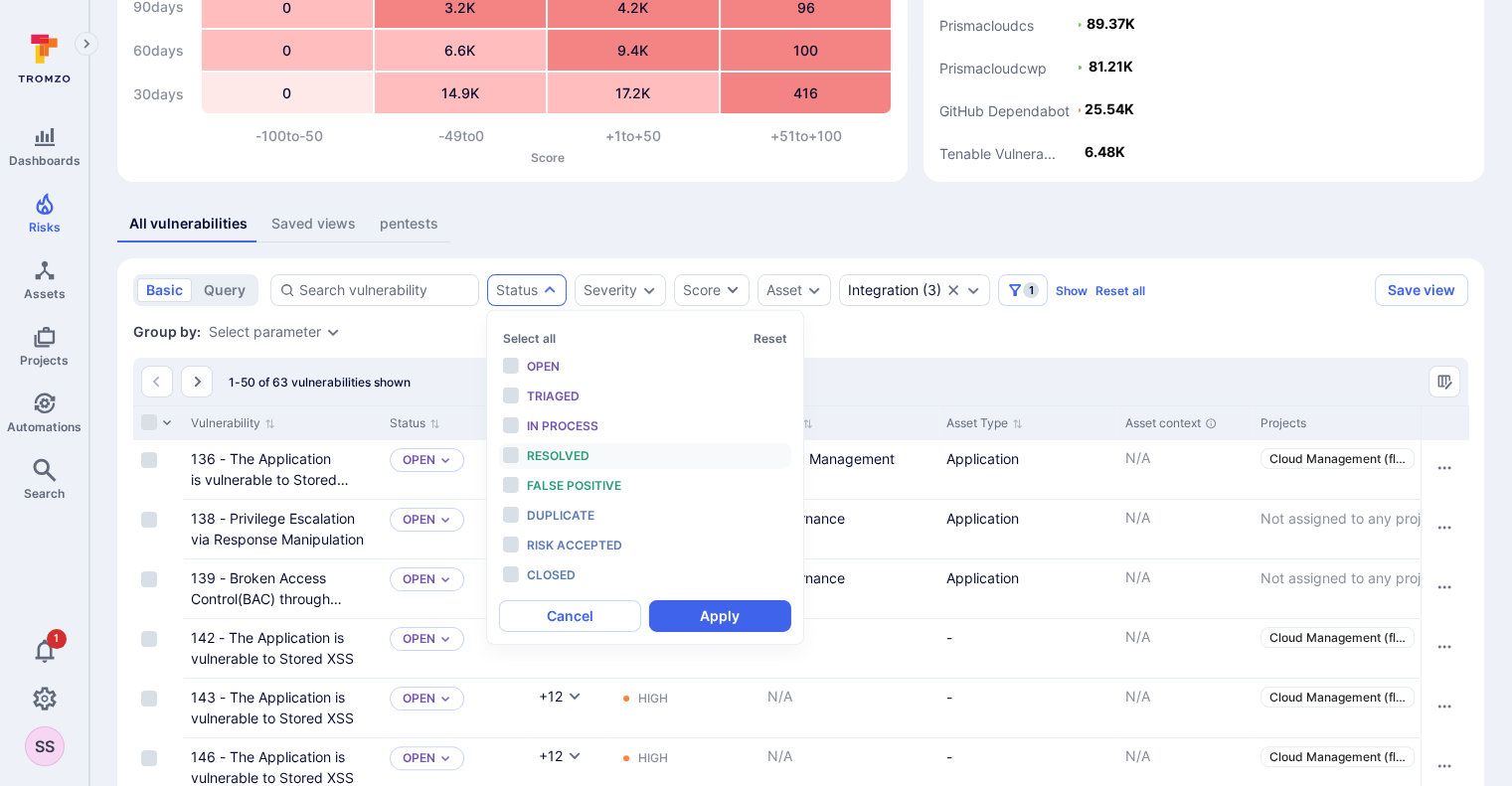click on "Open Triaged In process Resolved False positive Duplicate Risk accepted Closed" at bounding box center [645, 471] 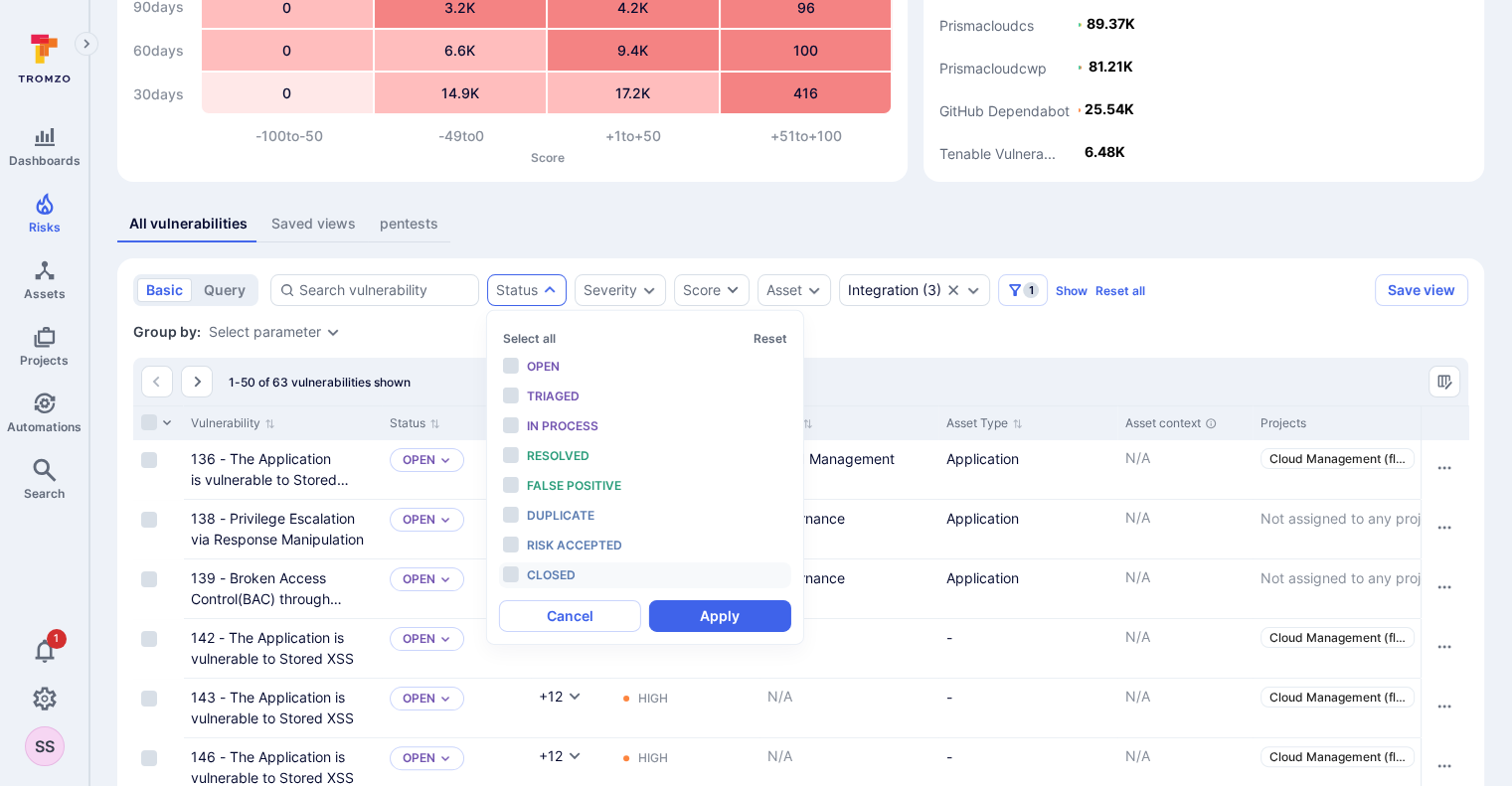 click on "Closed" at bounding box center [551, 574] 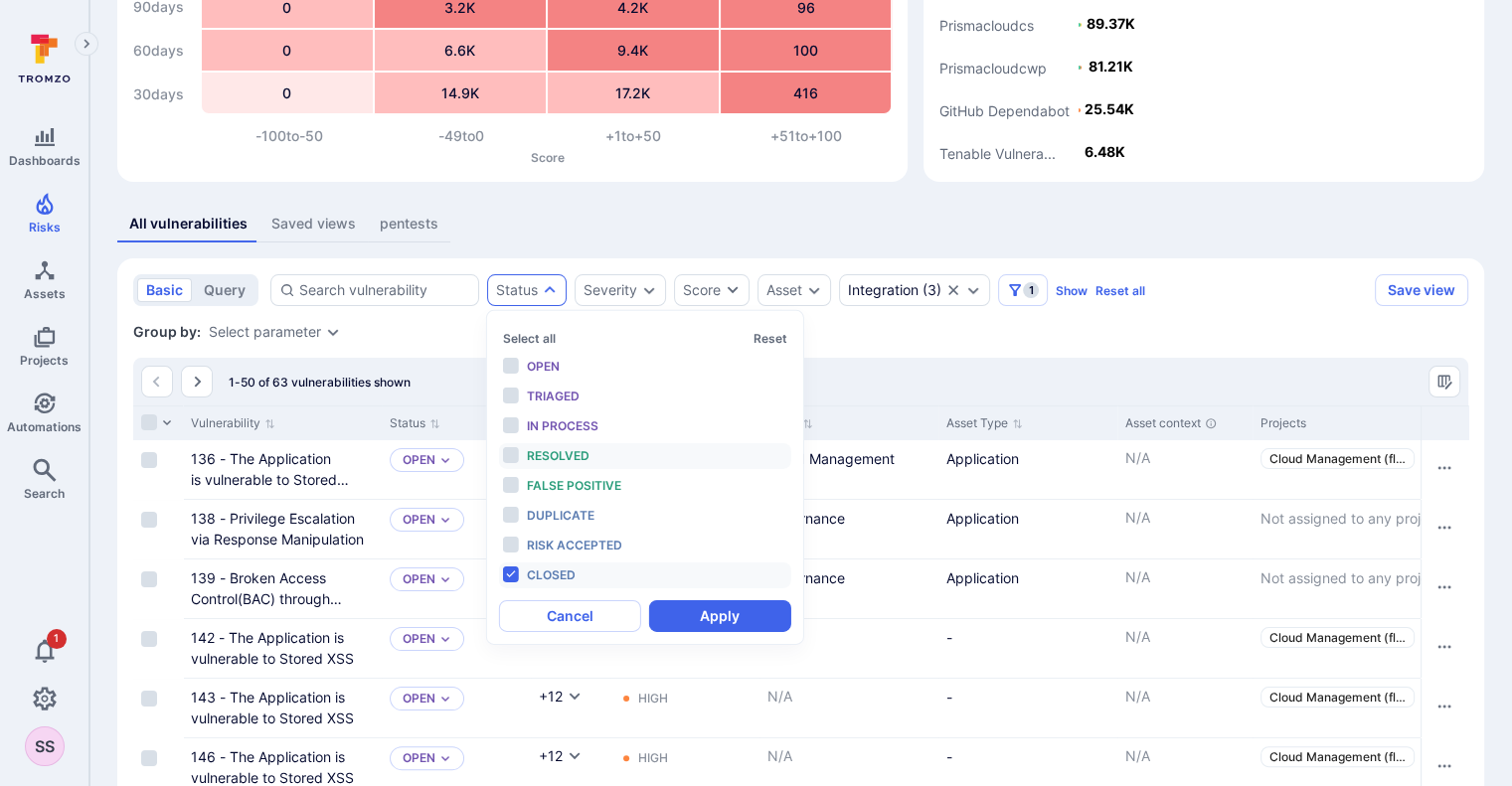 click on "Resolved" at bounding box center (558, 455) 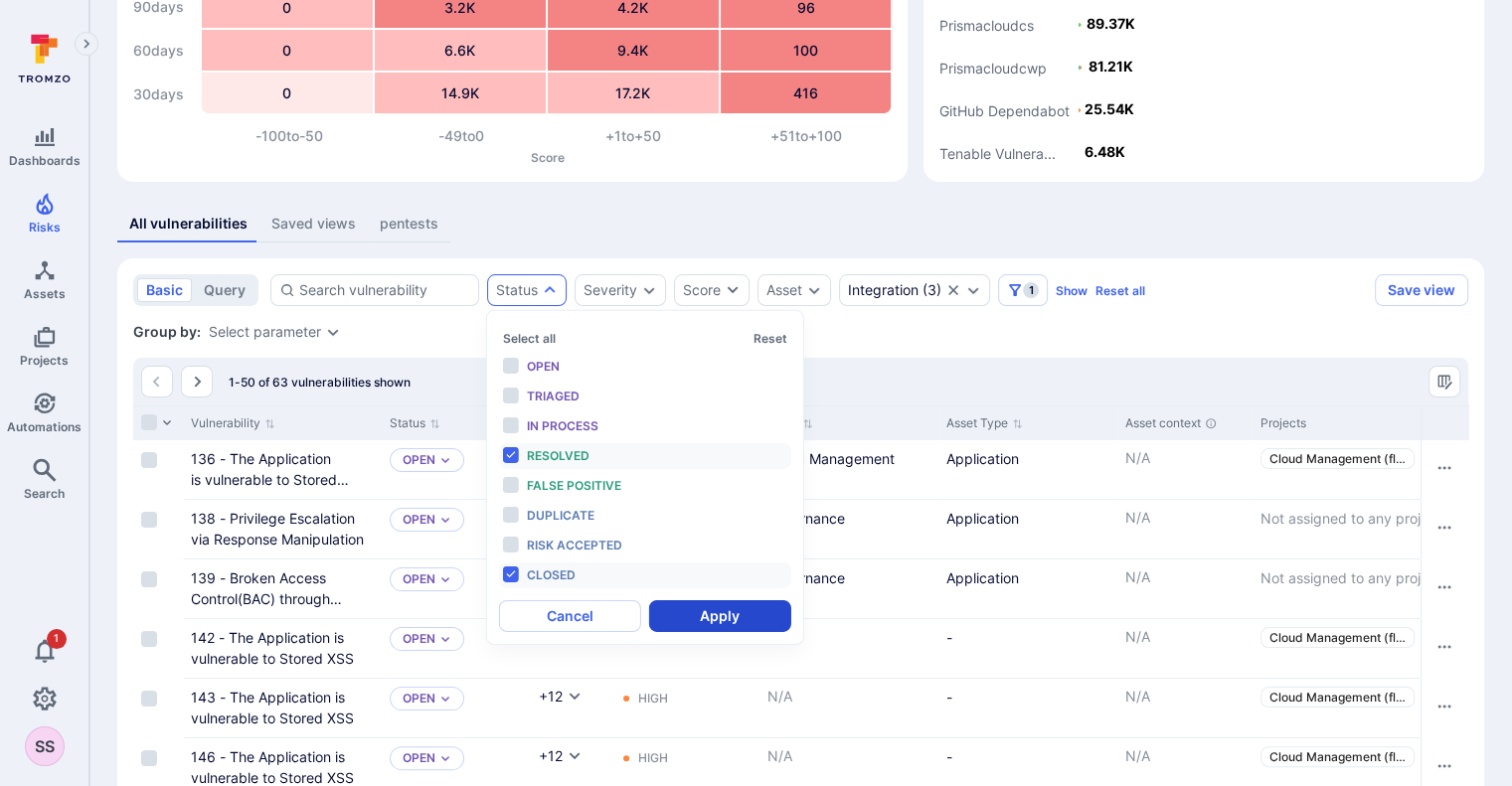 click on "Apply" at bounding box center [720, 616] 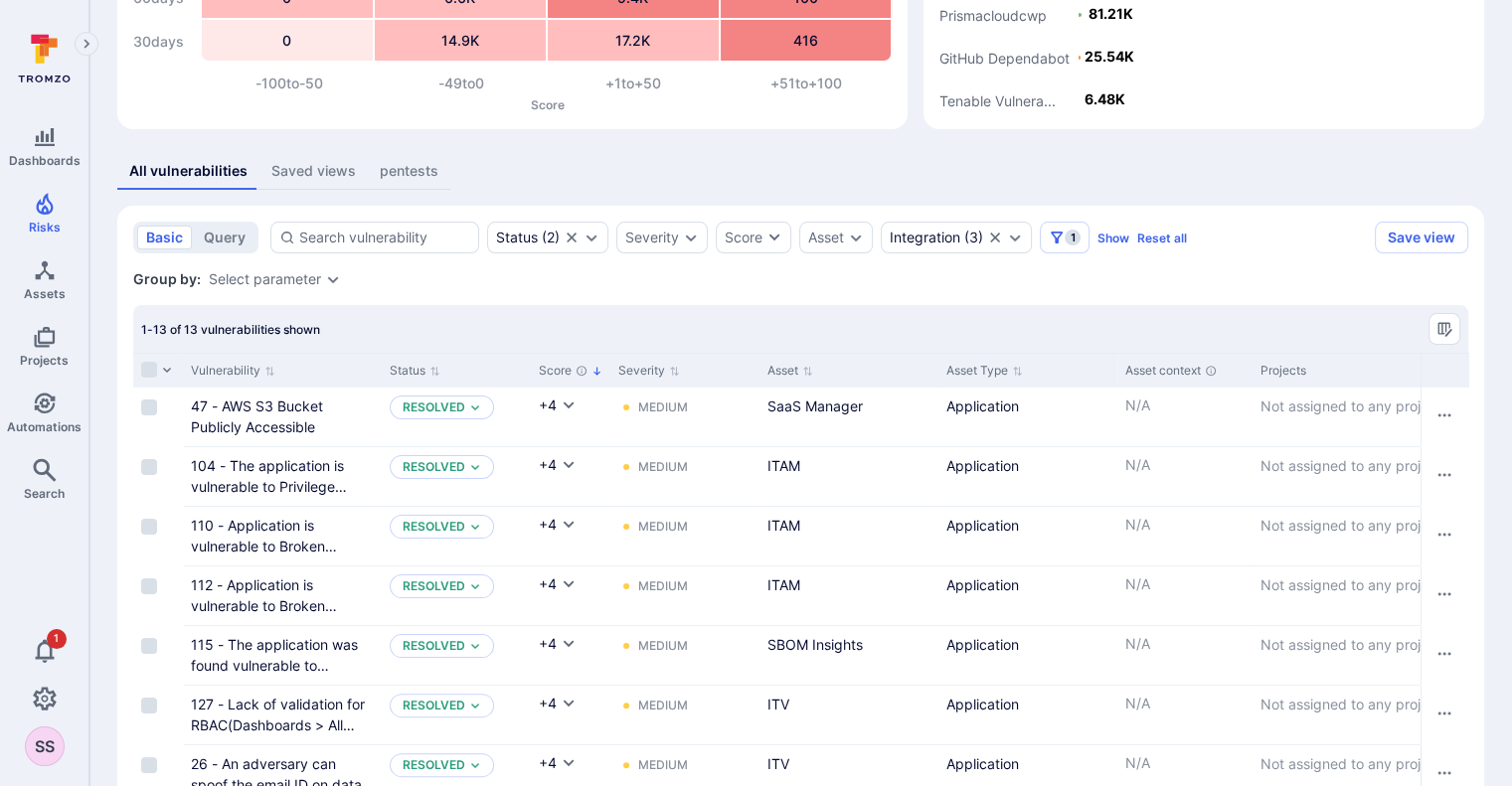 scroll, scrollTop: 236, scrollLeft: 0, axis: vertical 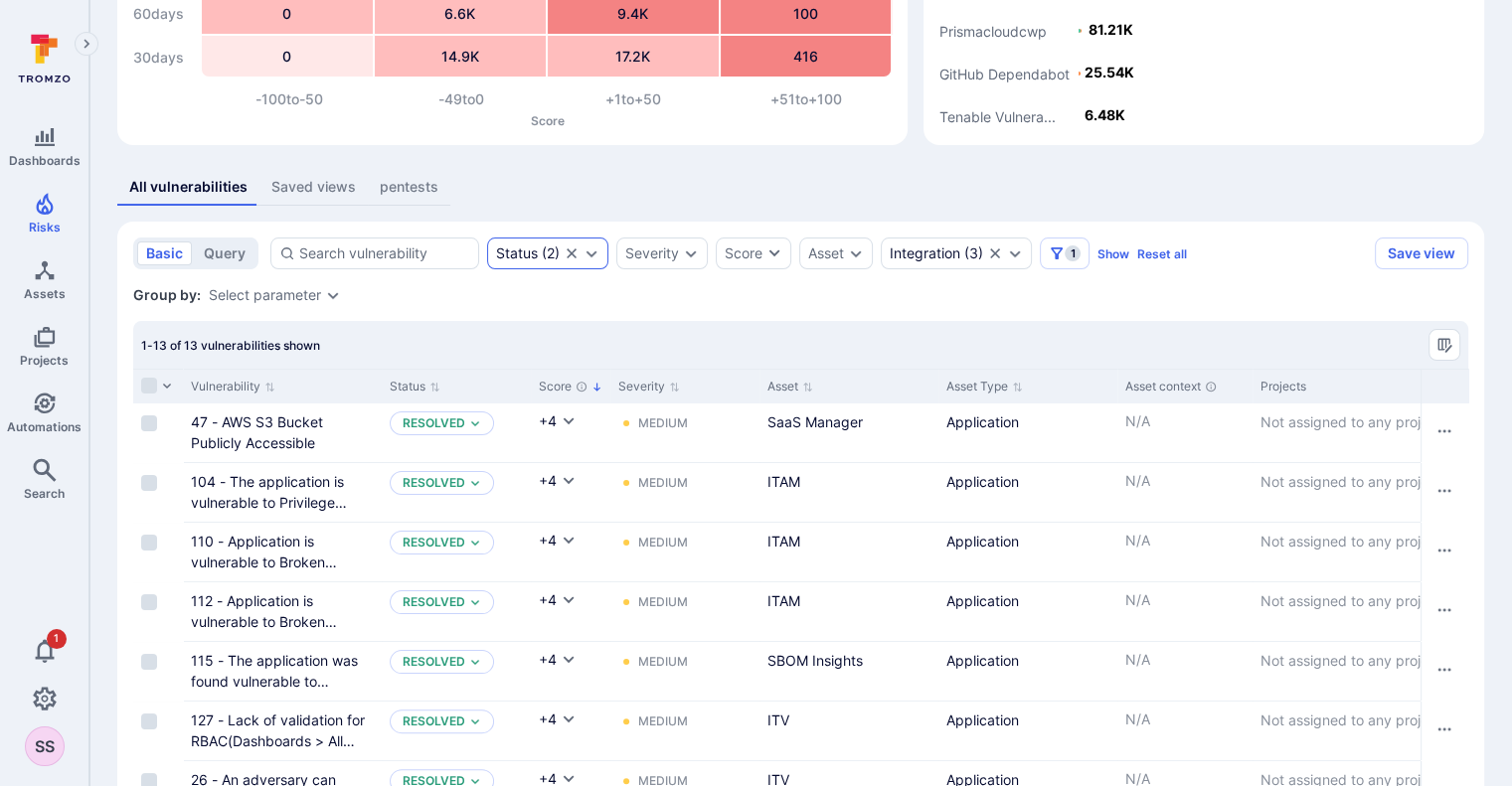 click on "Status  ( 2 )" at bounding box center [548, 253] 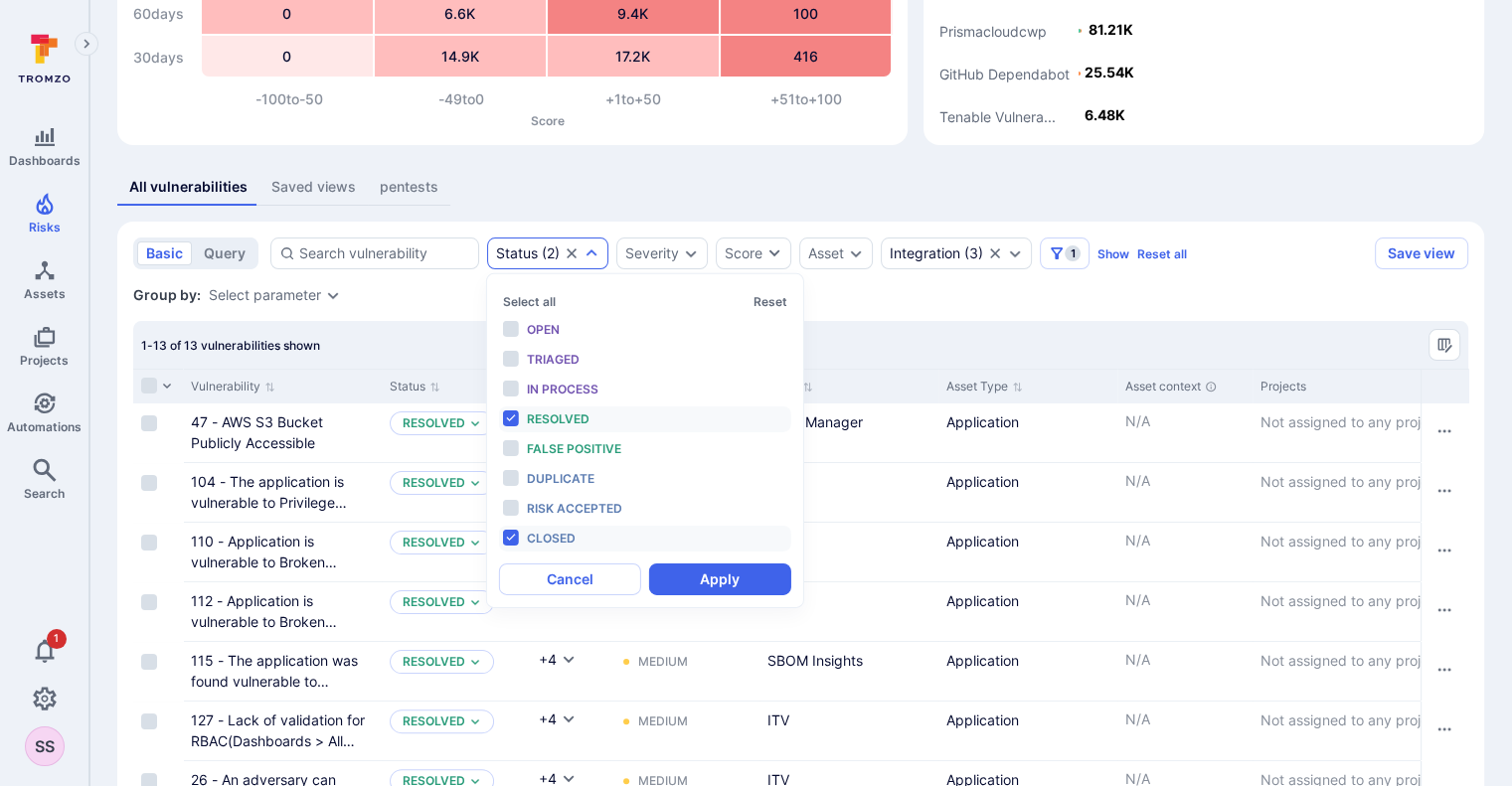scroll, scrollTop: 16, scrollLeft: 0, axis: vertical 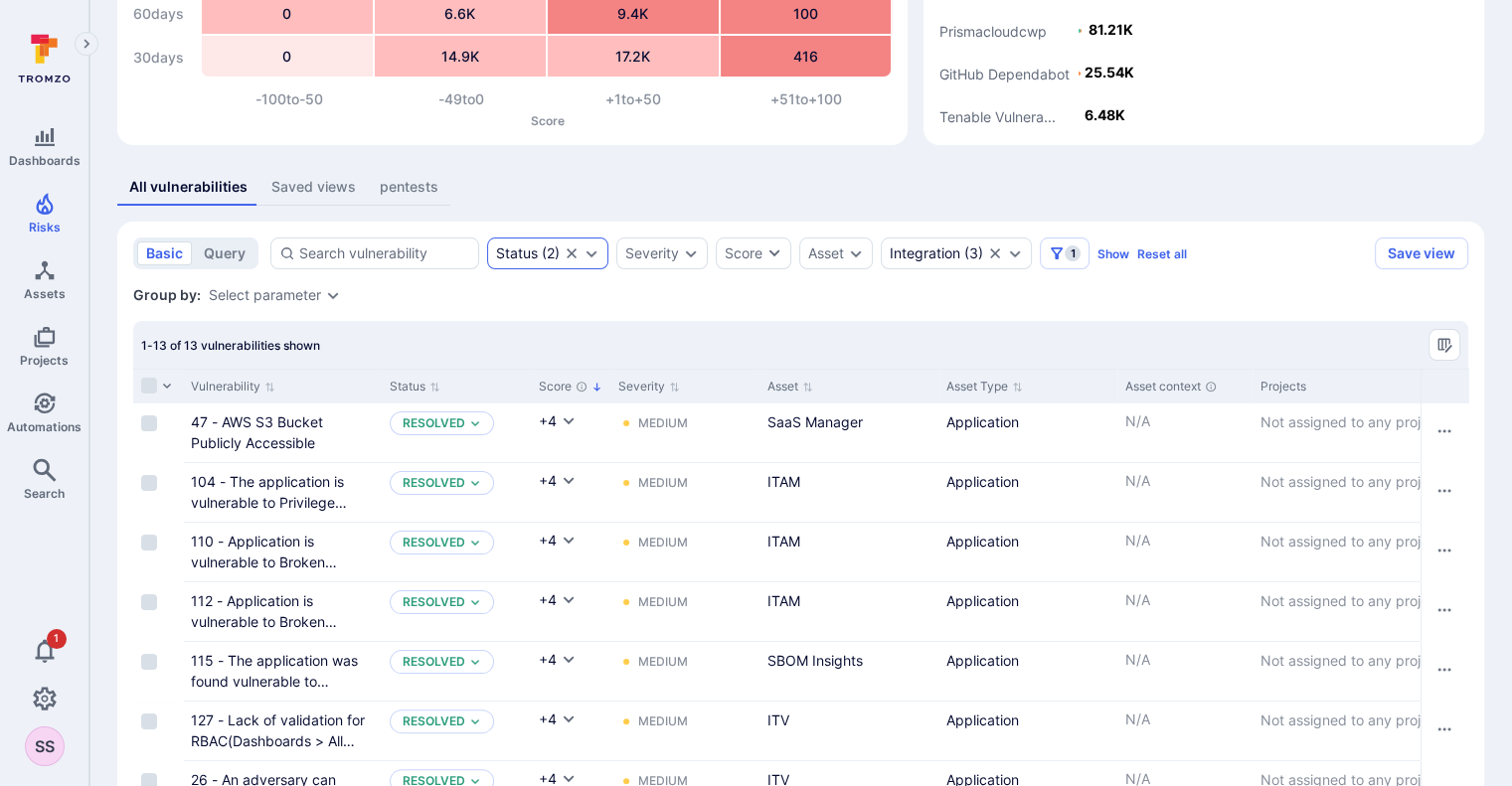 click 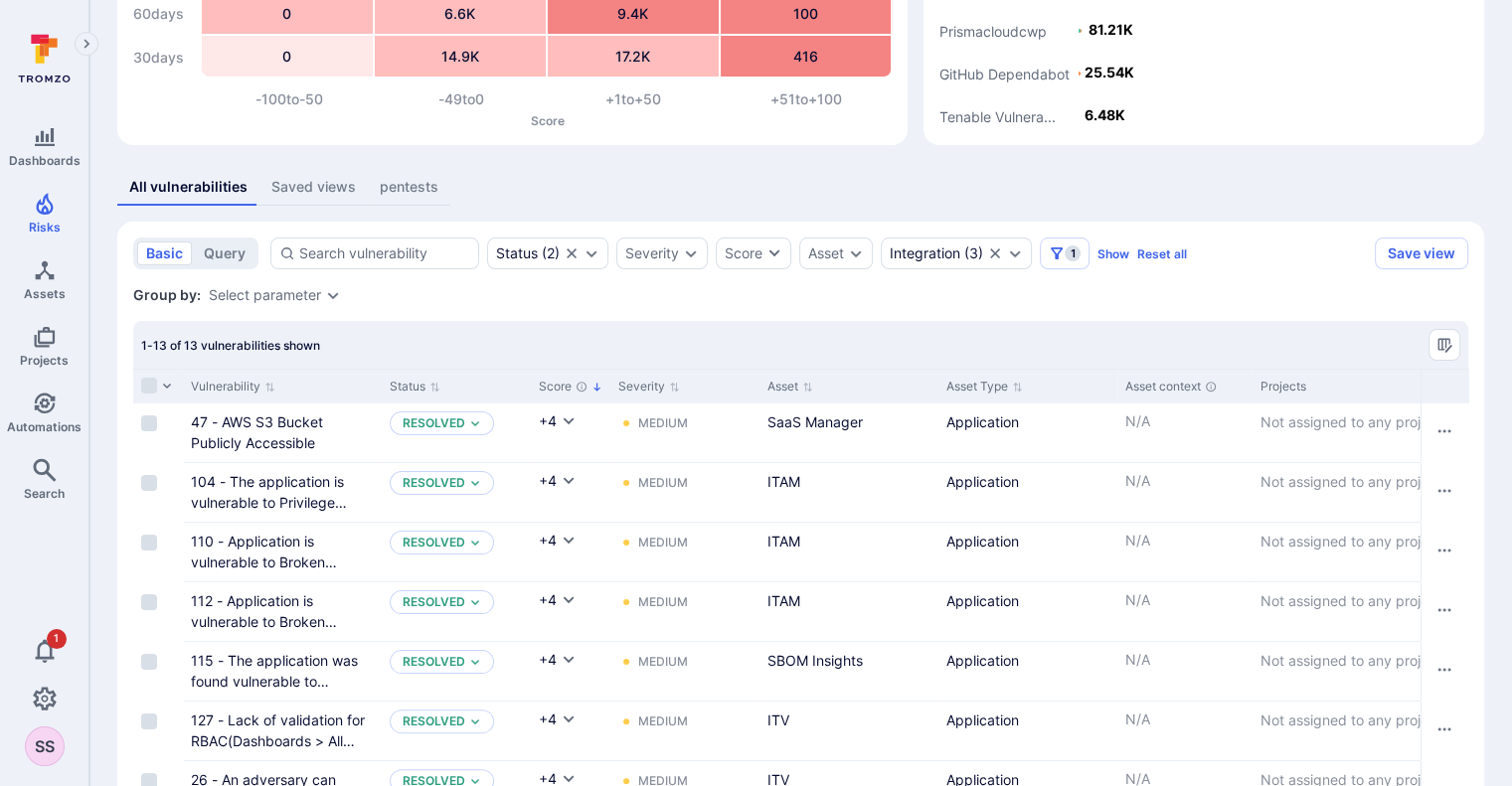 click on "All vulnerabilities Saved views pentests basic query Status  ( 2 ) Severity Score Asset Integration  ( 3 ) 1 Show Reset all Save view Status : closed resolved Tags : Flexera One flexera-one flexeraone Integration : Dependency-Track Manual Deloitte - pentesting Group by: Select parameter 1-13 of 13 vulnerabilities shown Vulnerability Status Score Severity Asset Asset Type Asset context Projects Integration Scanner status EPSS Score KEV Fix available Exploit available Dependency Level Category Due date Scanned date Scanner dismissed date Dismissed reason Assignee Compliance frameworks Asset Tags CWE Reachability Source filename division Pentest_Status bitsight_assets prisma_code_category parent_project cobalt_state dependencyScope Veracode_Flaw_ID bitsight_rolledup_observation_id pa_resource_api_name pa_cloud_service_name bitsight_importance bitsight_dest_port bitsight_grade bitsight_last_seen_date   47 - AWS S3 Bucket Publicly Accessible Resolved +4 Medium SaaS Manager Application N/A Deloitte - pentesting N/A" at bounding box center [800, 683] 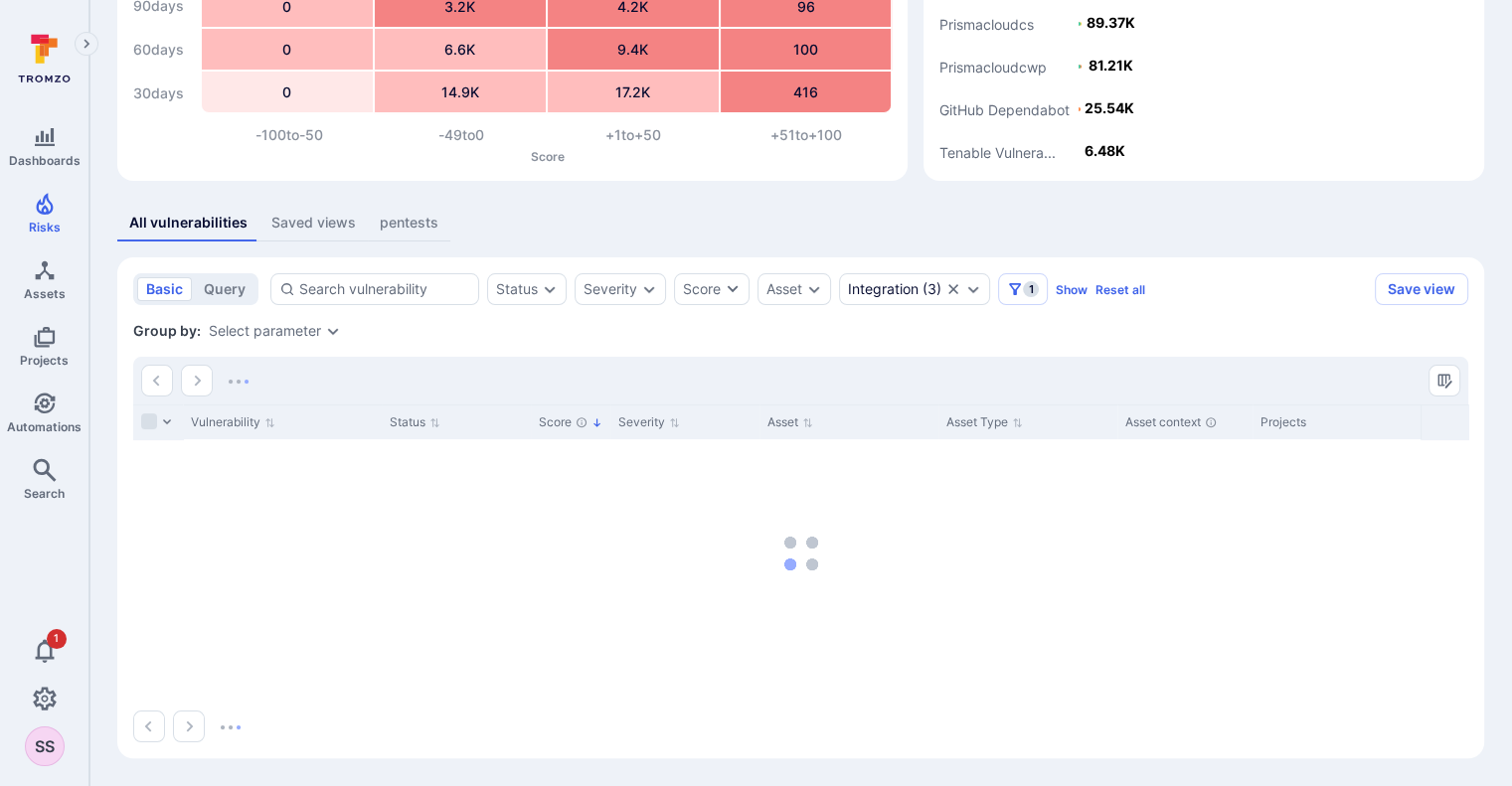 scroll, scrollTop: 200, scrollLeft: 0, axis: vertical 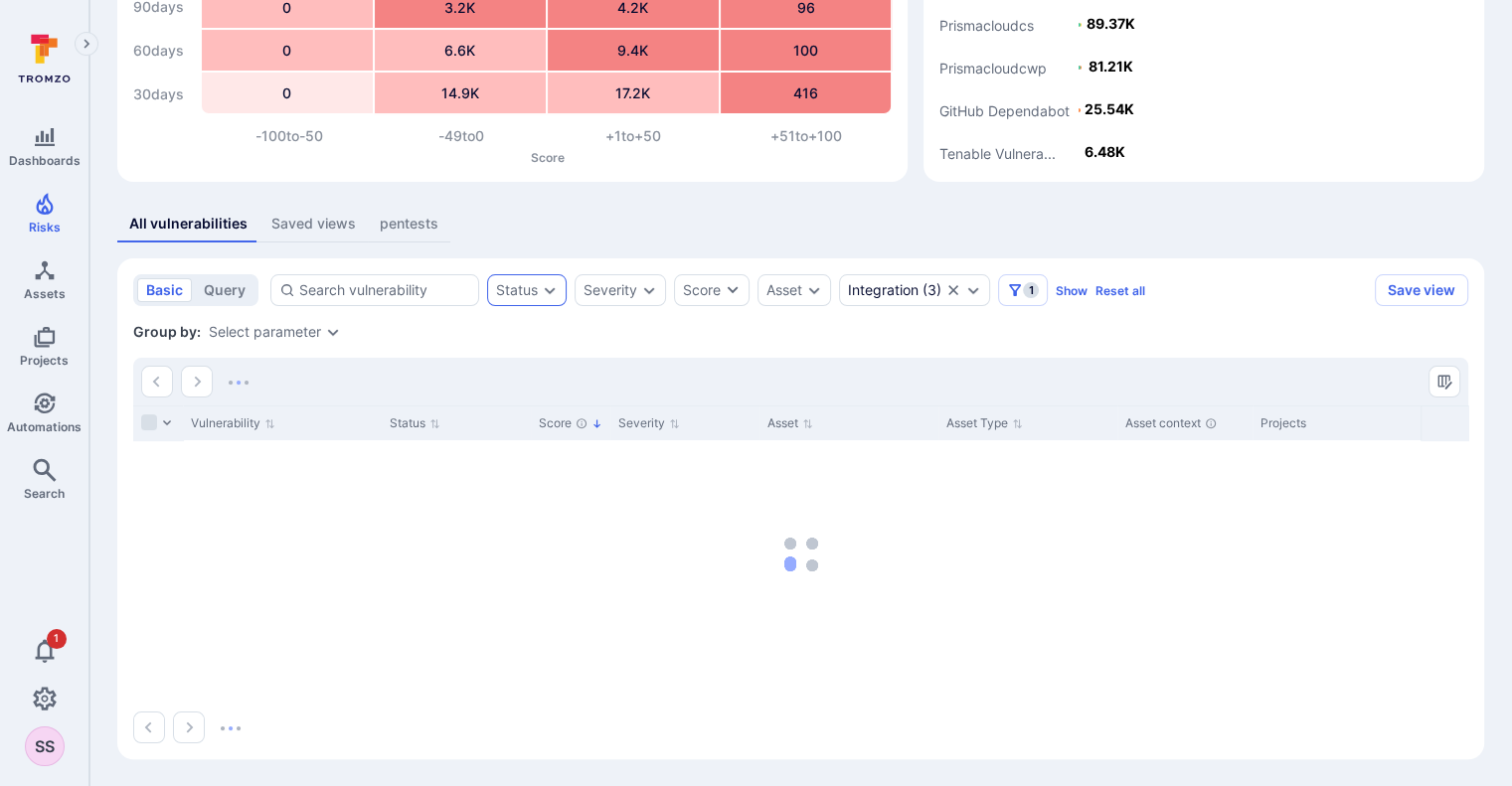 click on "Status" at bounding box center (527, 290) 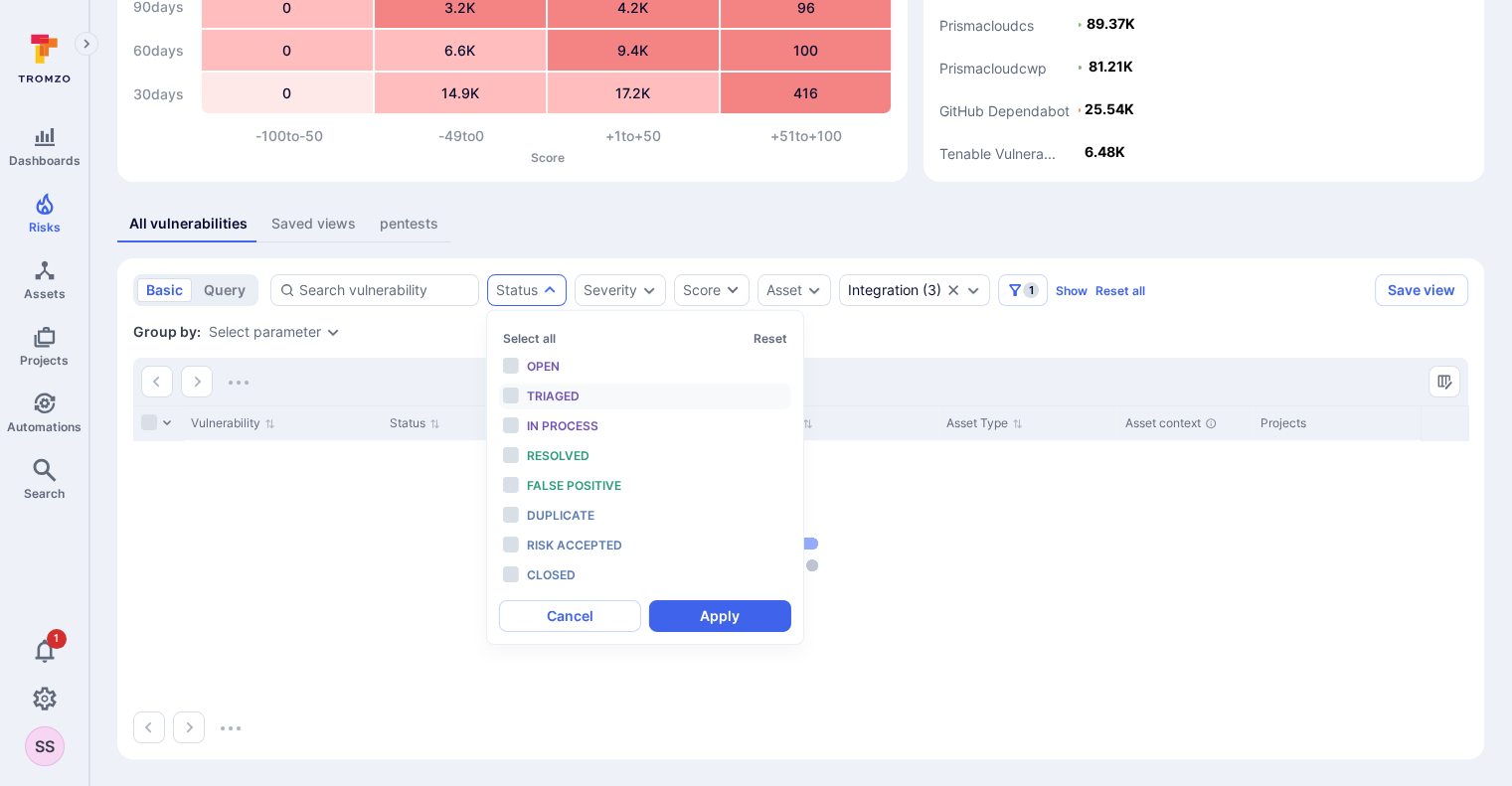 scroll, scrollTop: 16, scrollLeft: 0, axis: vertical 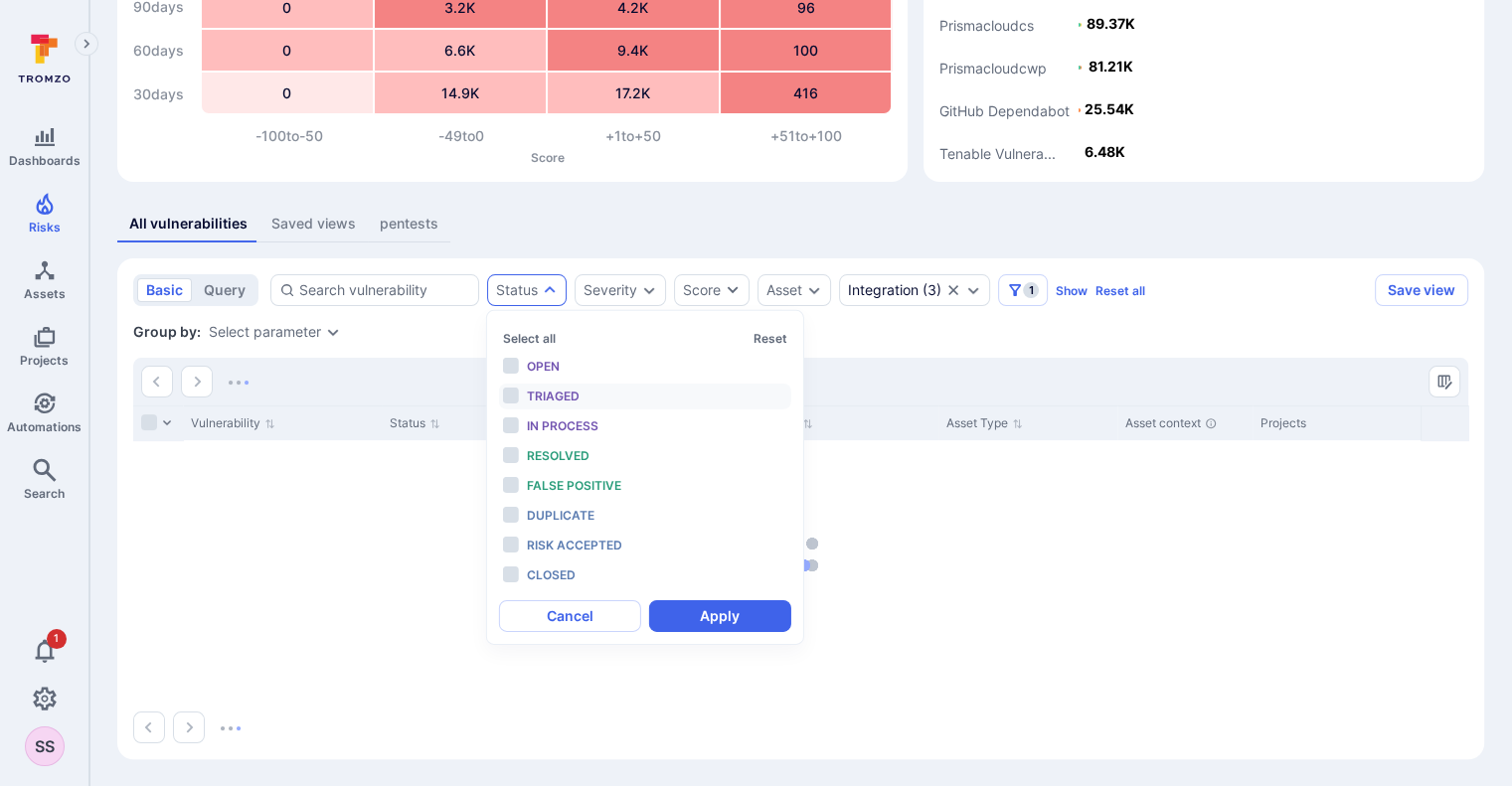 click on "Triaged" at bounding box center (645, 396) 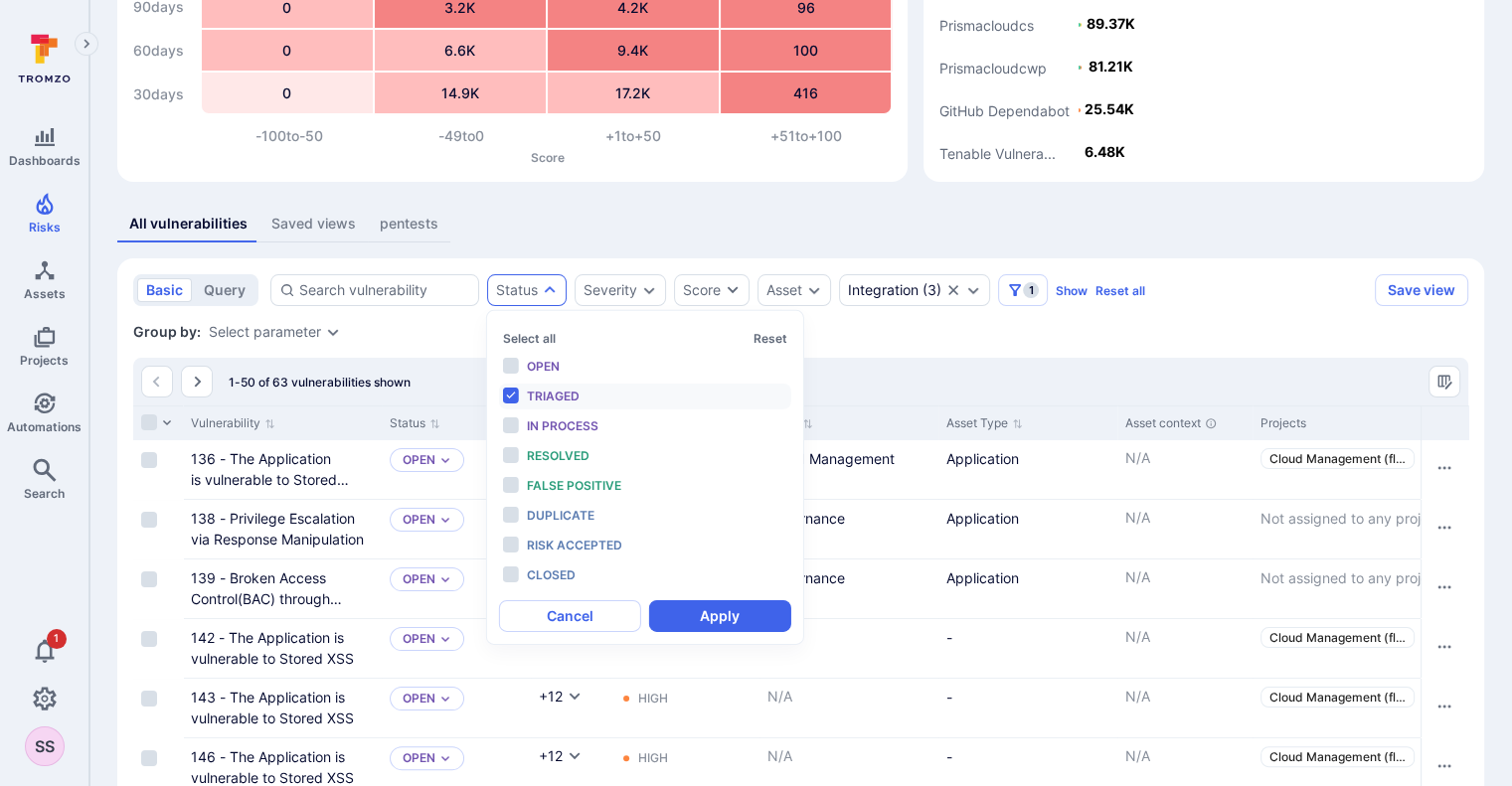 click on "Open Triaged In process Resolved False positive Duplicate Risk accepted Closed" at bounding box center (645, 471) 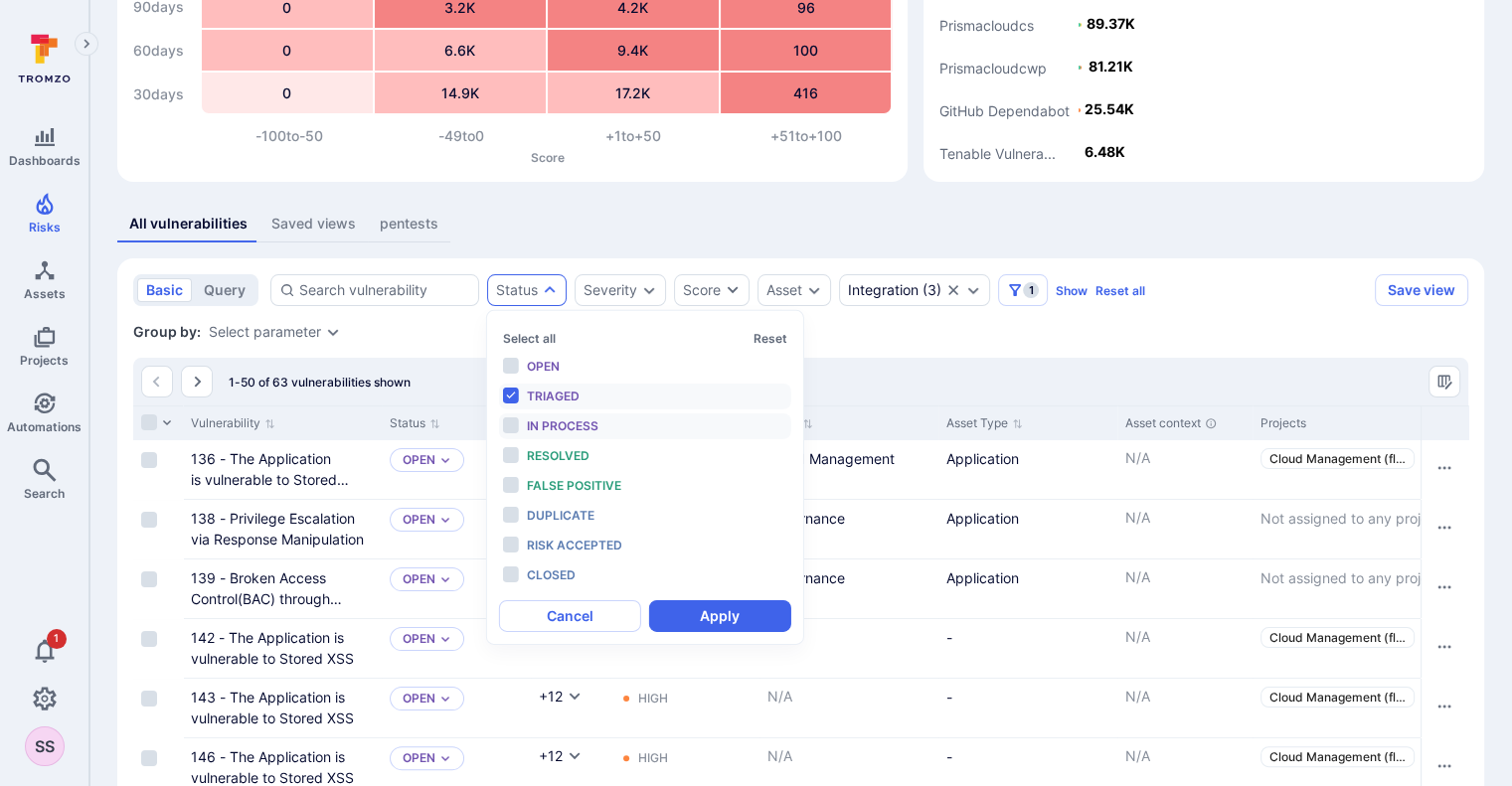 click on "In process" at bounding box center [563, 425] 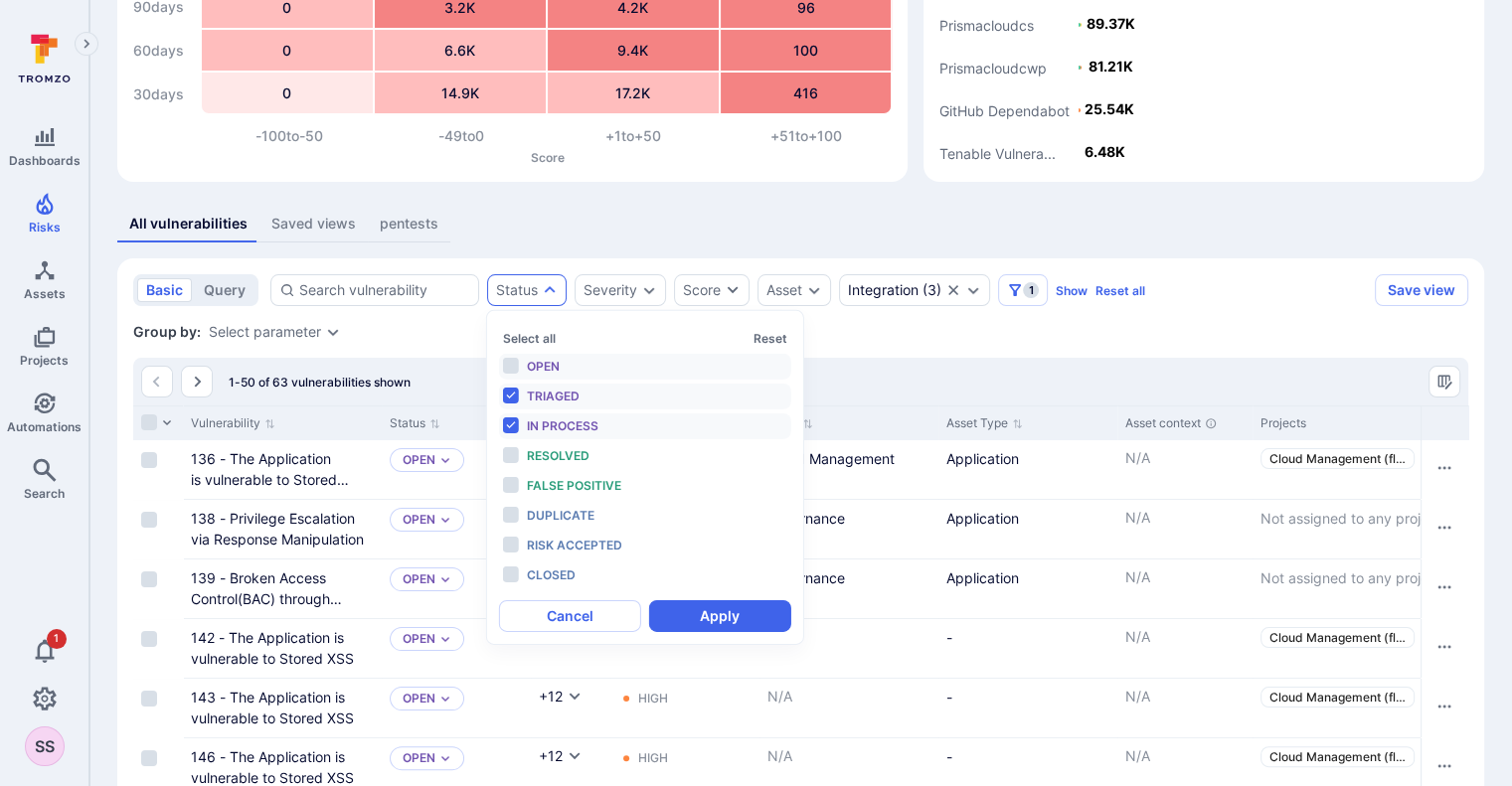 click on "Open" at bounding box center [543, 366] 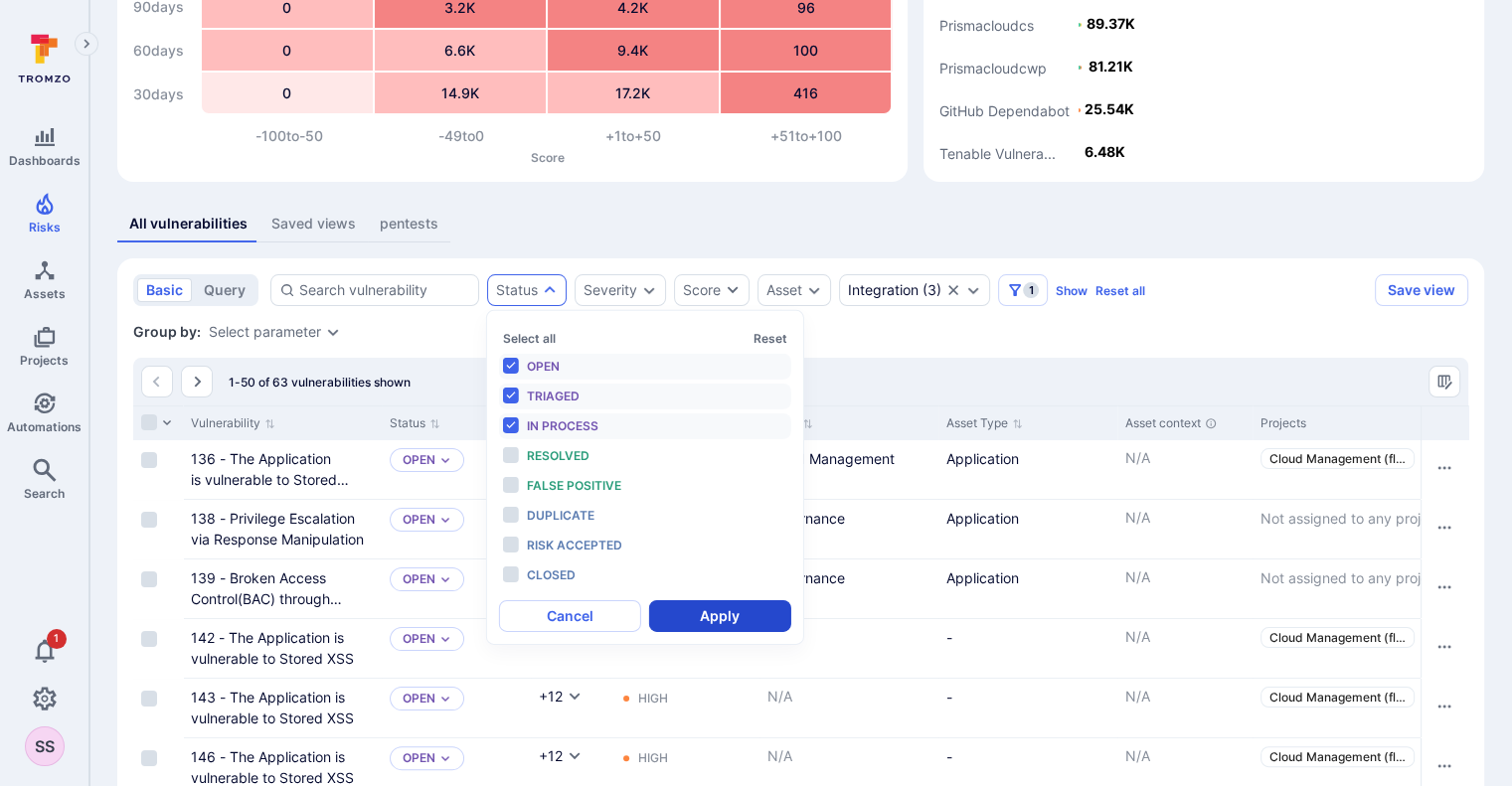click on "Apply" at bounding box center (720, 616) 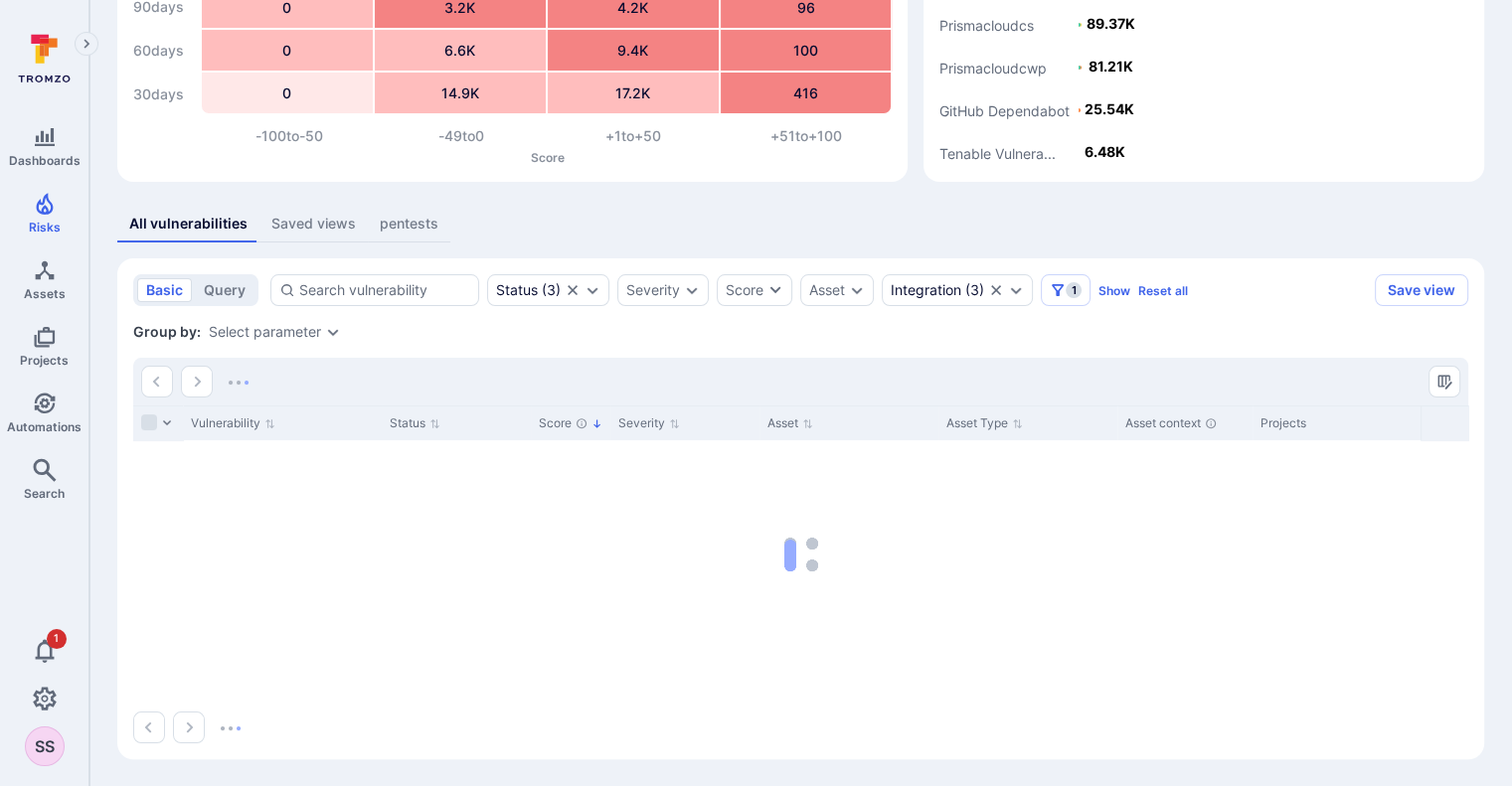 click on "Vulnerability Status Score Severity Asset Asset Type Asset context Projects Integration Scanner status EPSS Score KEV Fix available Exploit available Dependency Level Category Due date Scanned date Scanner dismissed date Dismissed reason Assignee Compliance frameworks Asset Tags CWE Reachability Source filename division Pentest_Status" at bounding box center (800, 554) 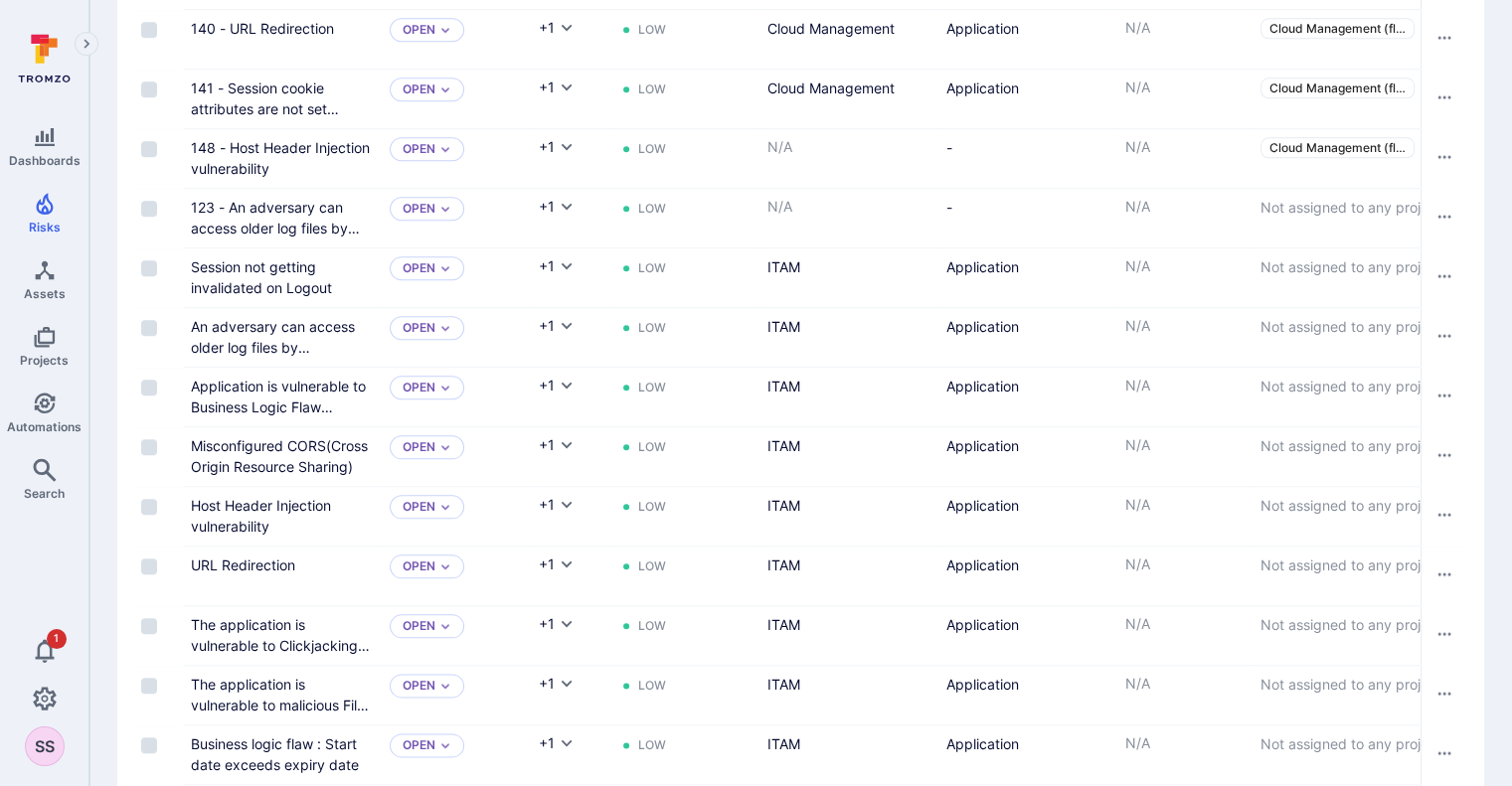 scroll, scrollTop: 2181, scrollLeft: 0, axis: vertical 